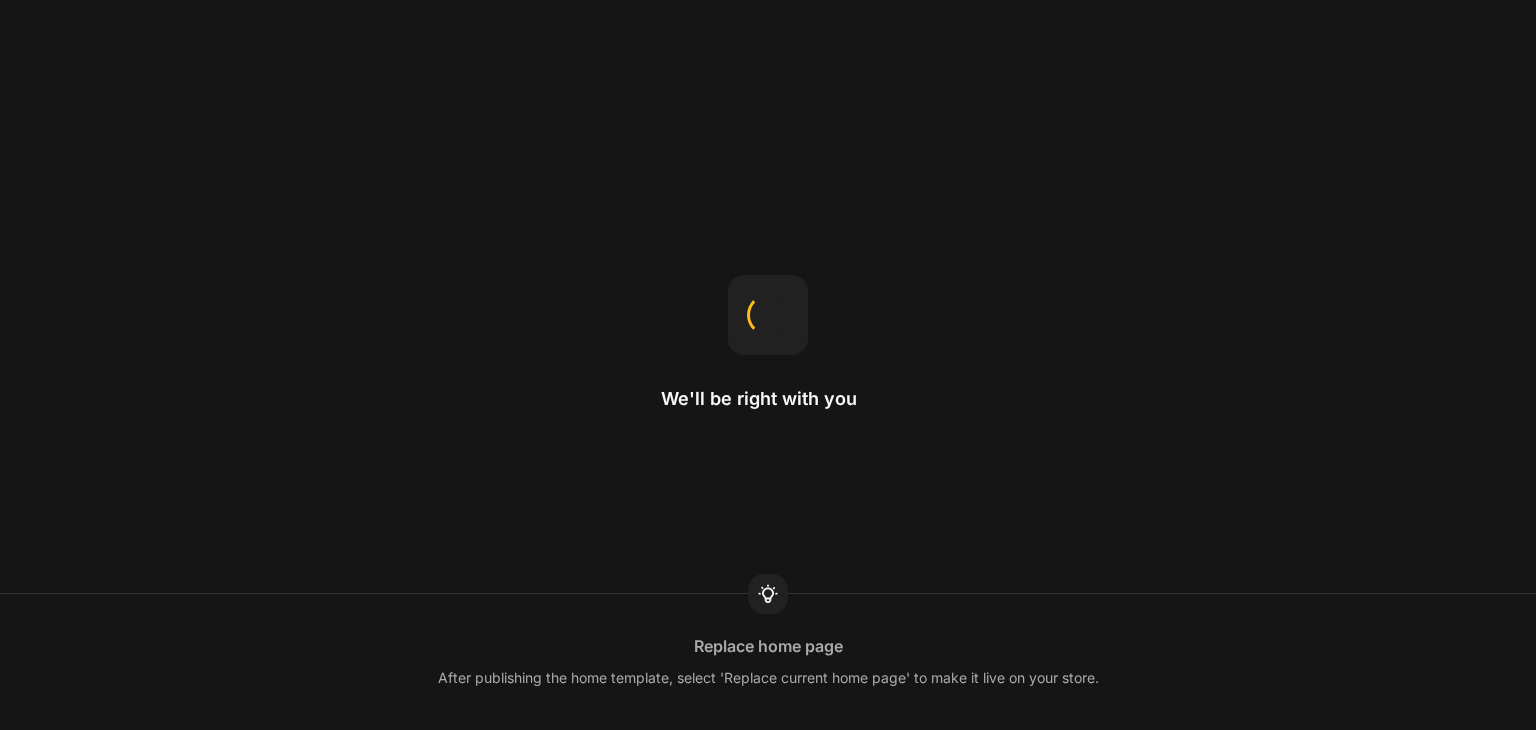 scroll, scrollTop: 0, scrollLeft: 0, axis: both 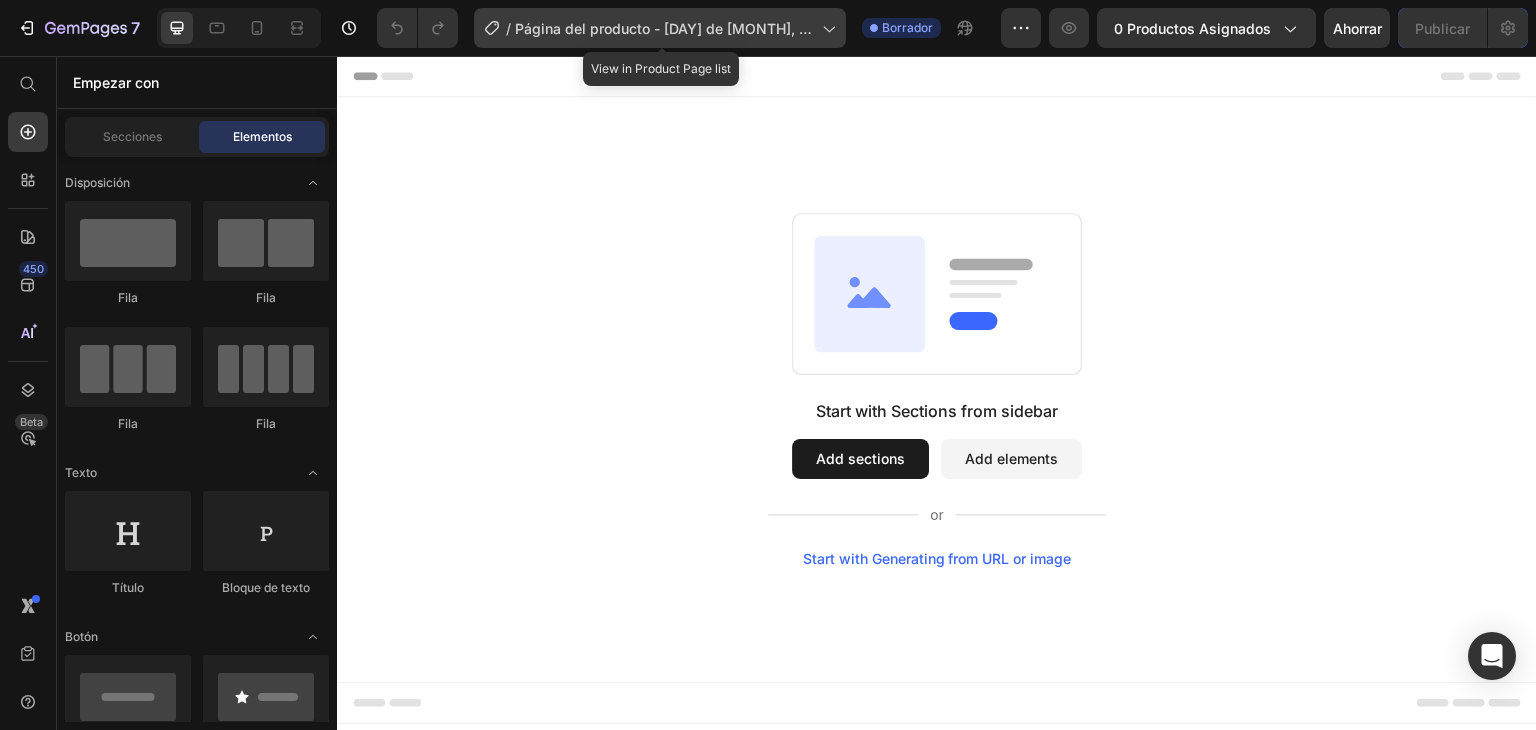 click on "Página del producto - [DAY] de [MONTH], [TIME]" at bounding box center (664, 39) 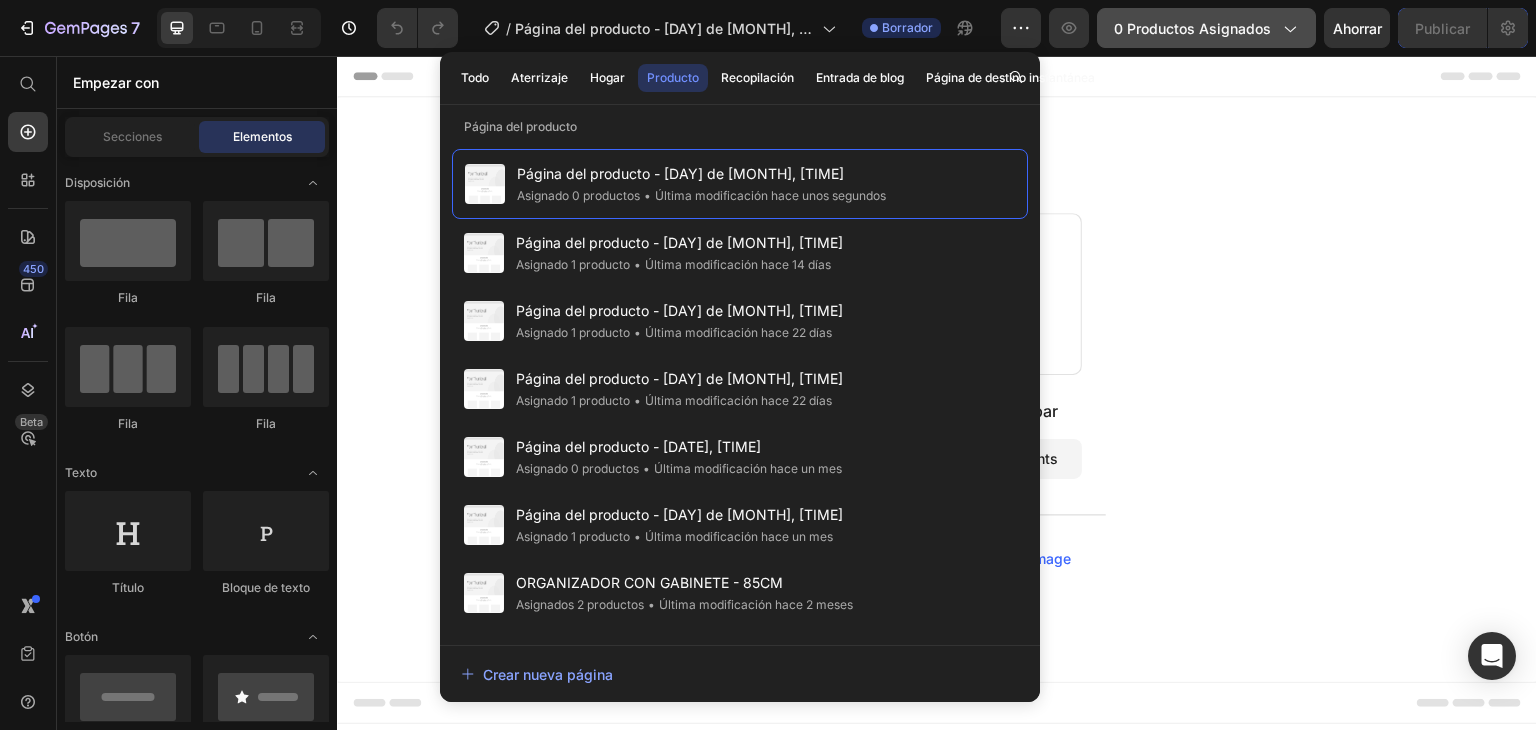 click on "0 productos asignados" 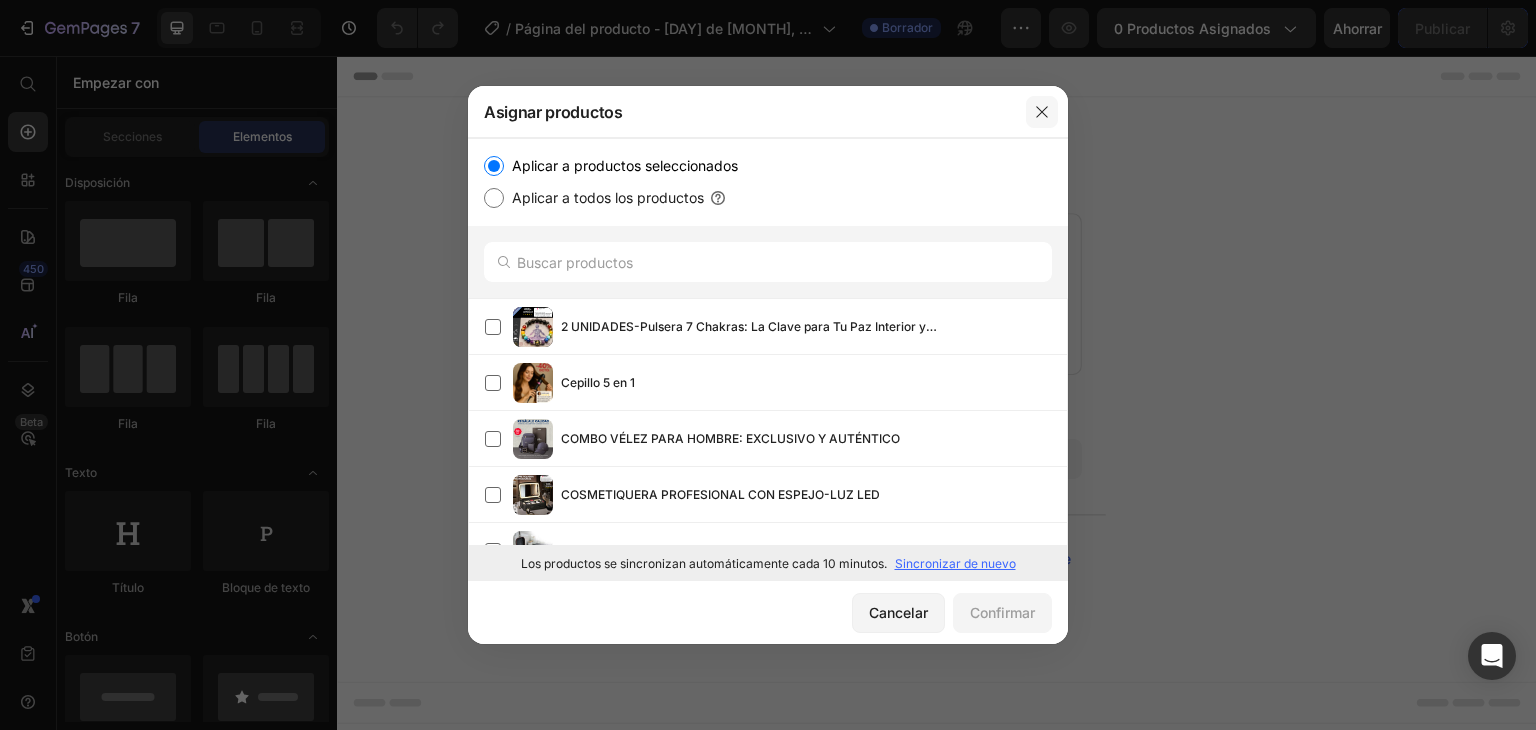 click 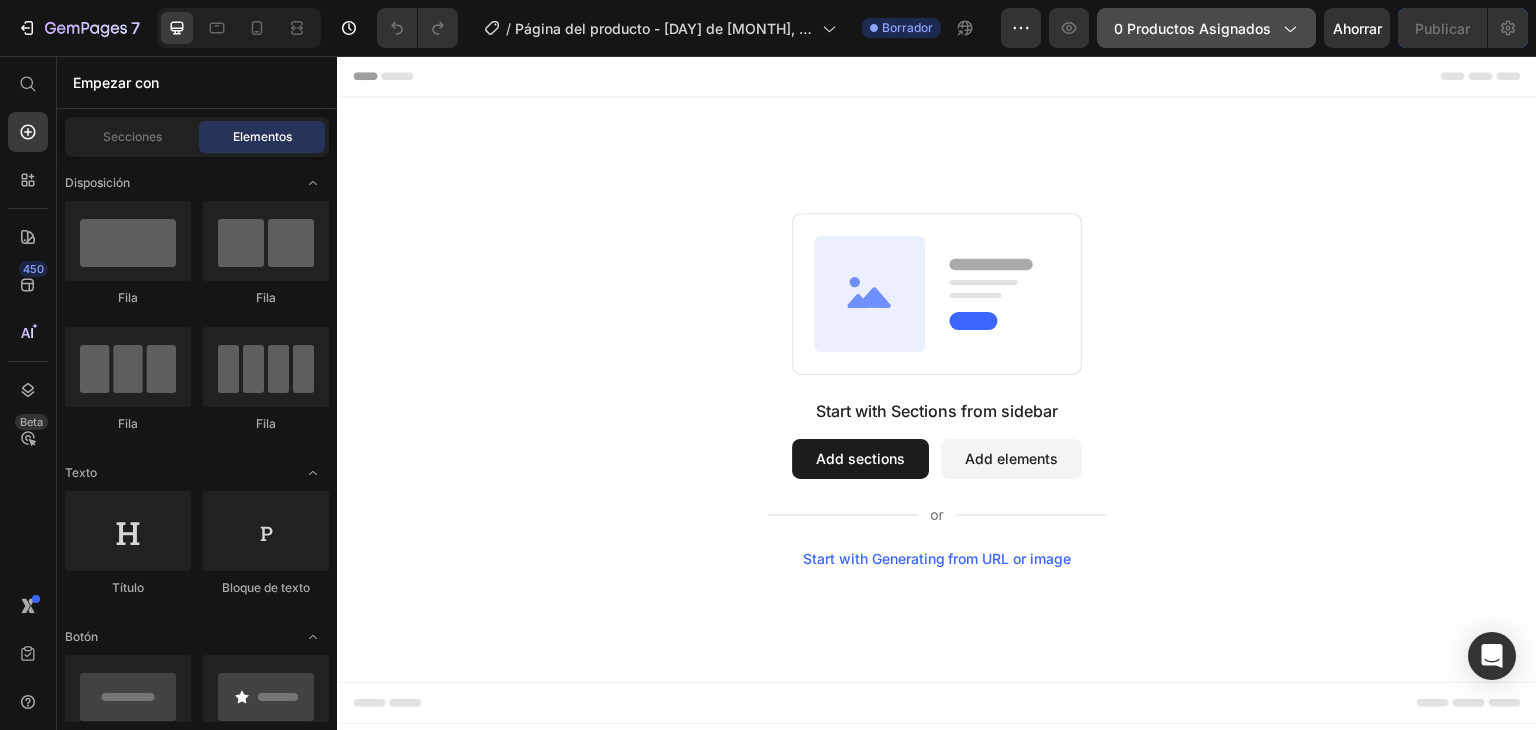 click on "0 productos asignados" at bounding box center (1192, 28) 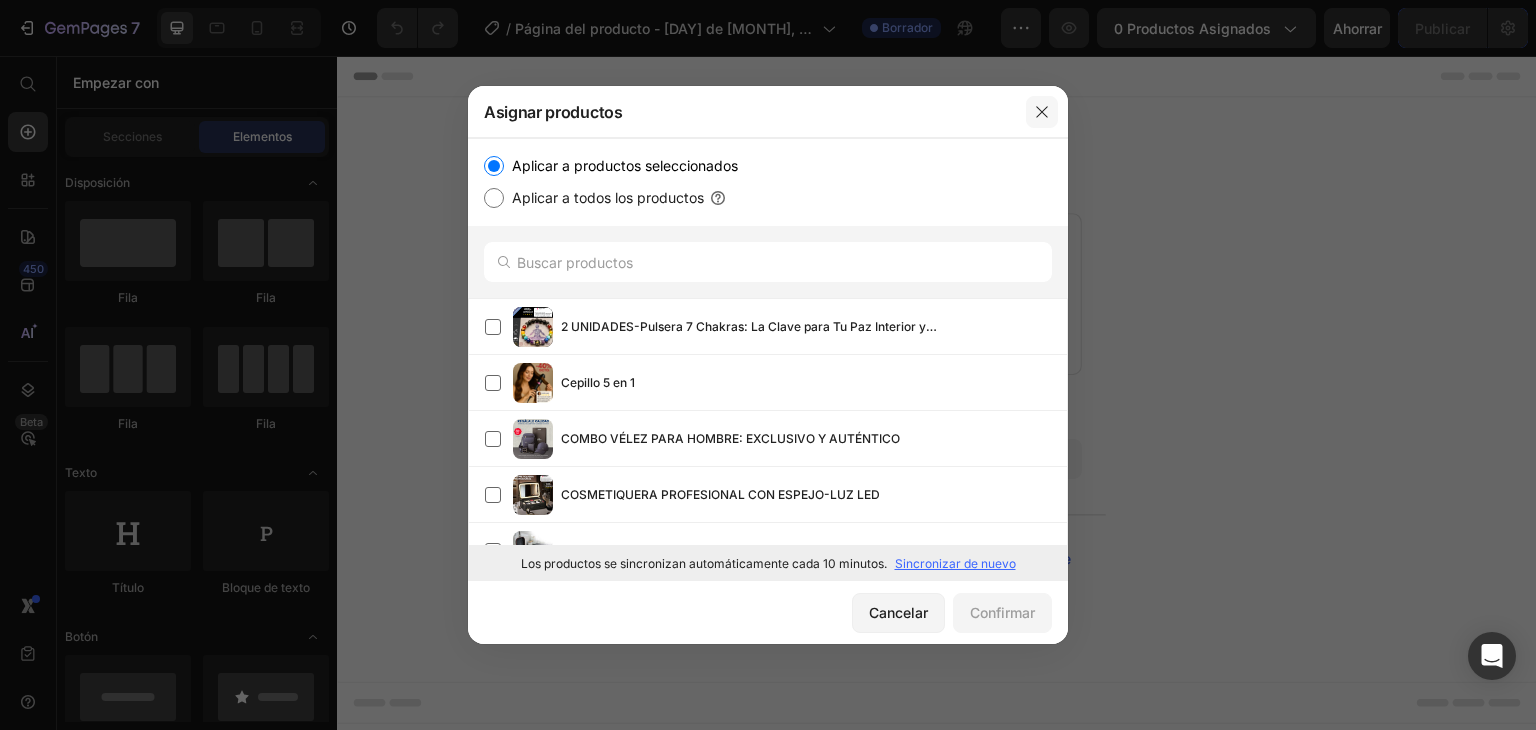click 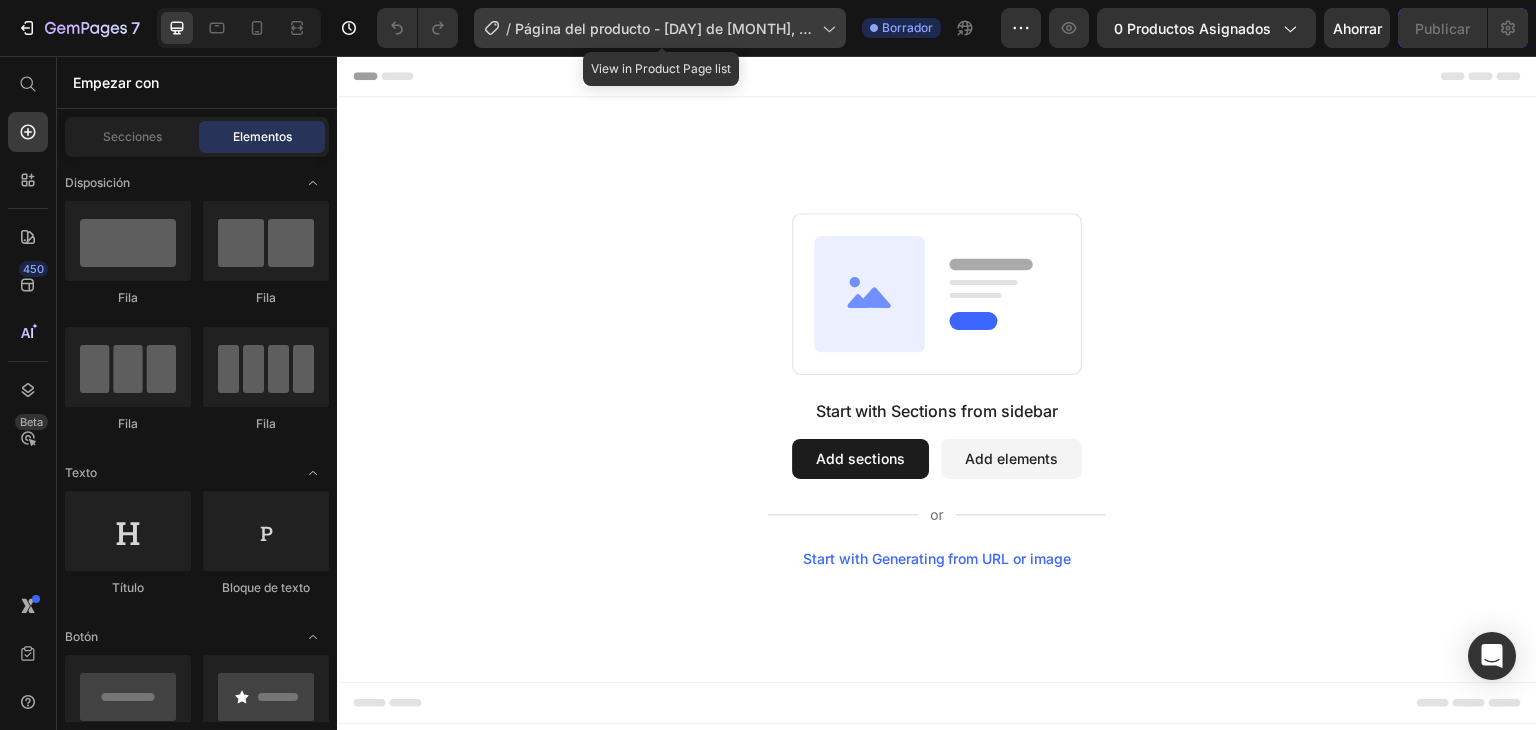 click on "Página del producto - [DAY] de [MONTH], [TIME]" at bounding box center (664, 39) 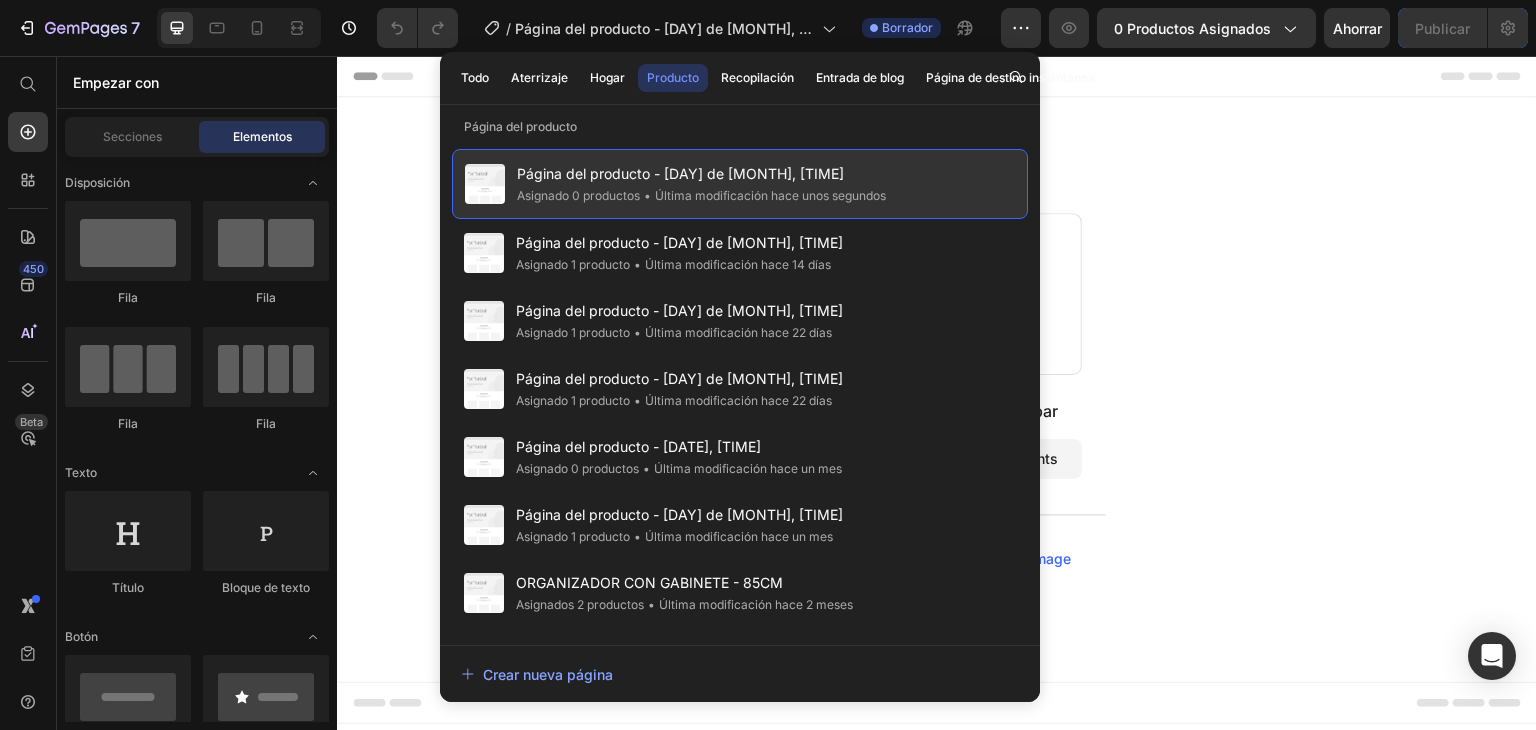 click on "Página del producto - [DAY] de [MONTH], [TIME]" at bounding box center [701, 174] 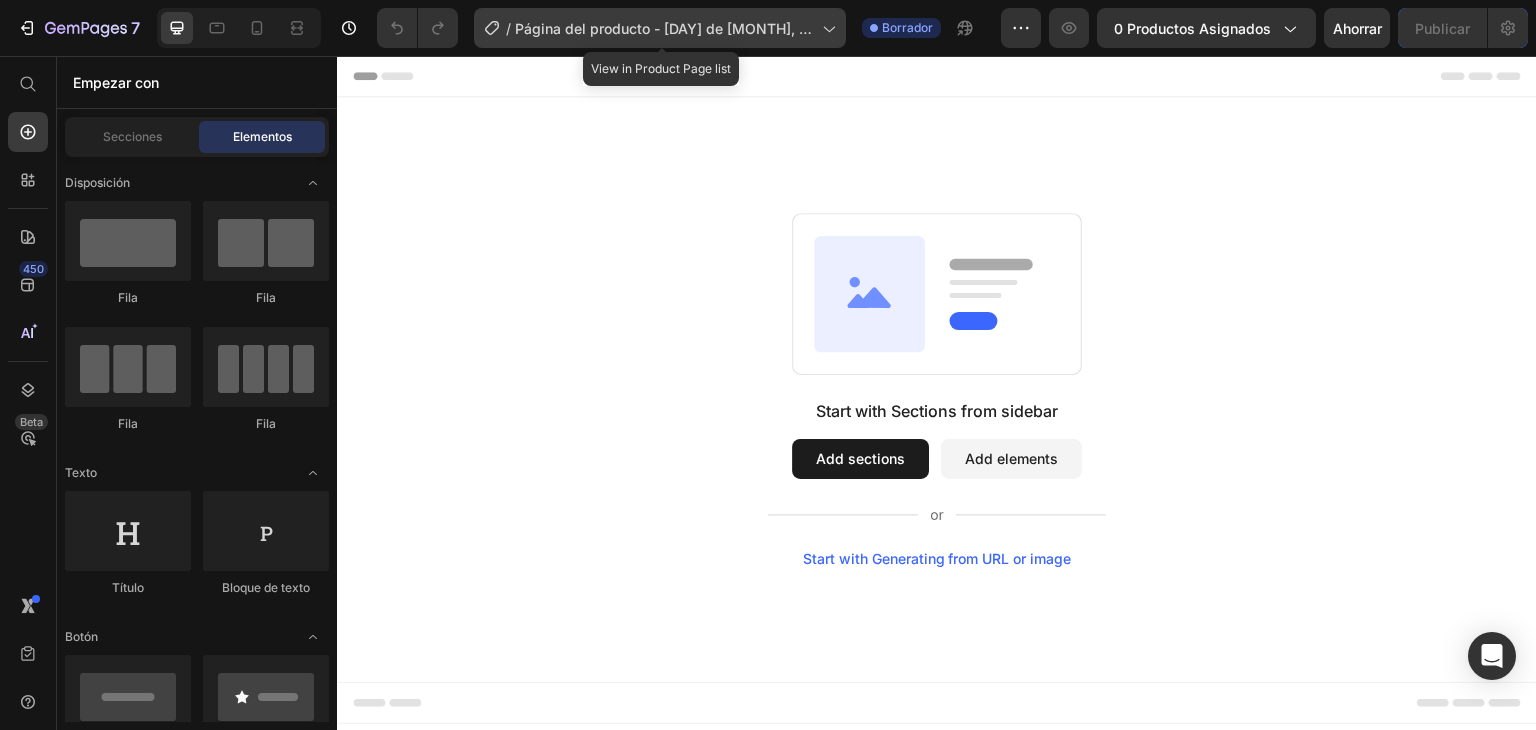 click on "Página del producto - [DAY] de [MONTH], [TIME]" at bounding box center [664, 39] 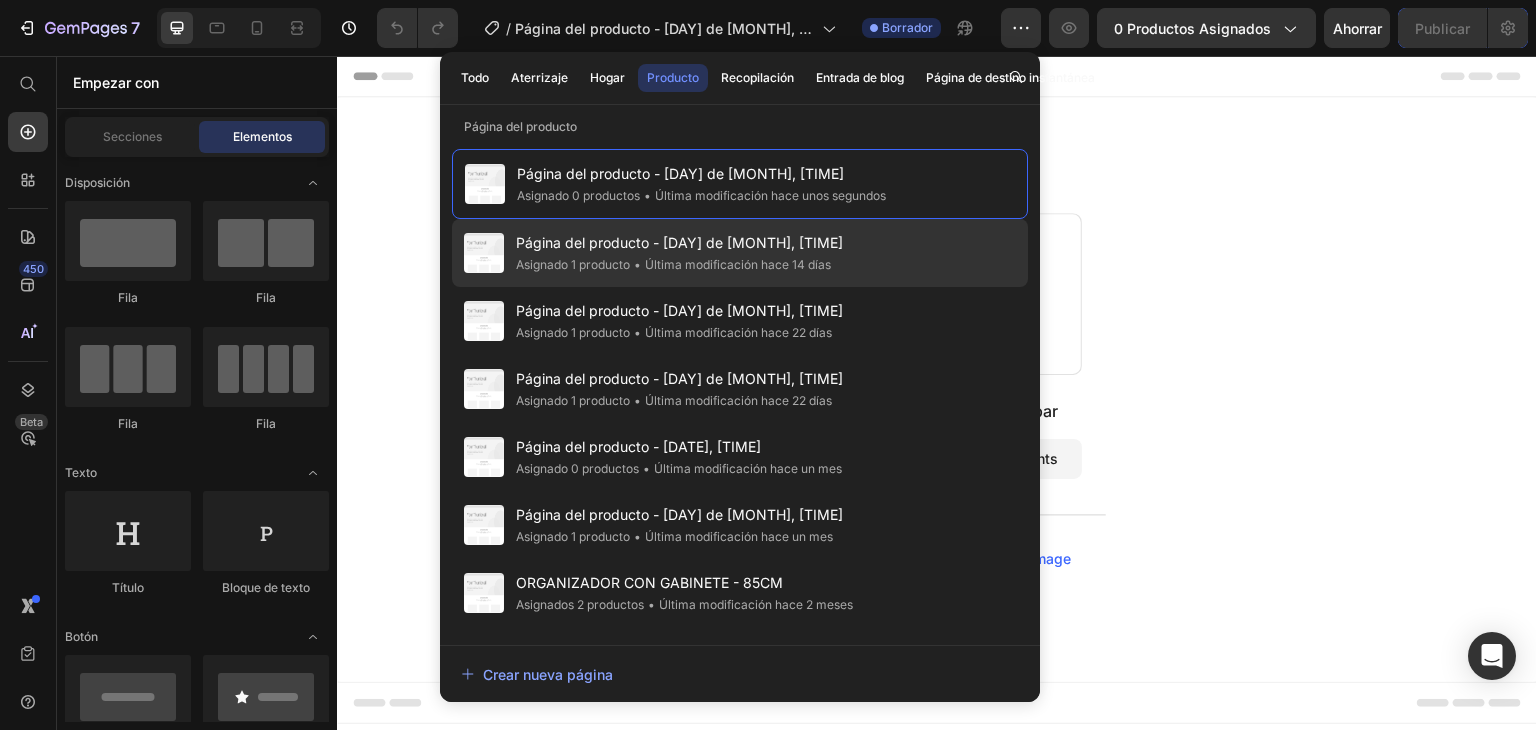 click on "Página del producto - [DAY] de [MONTH], [TIME]" at bounding box center (679, 243) 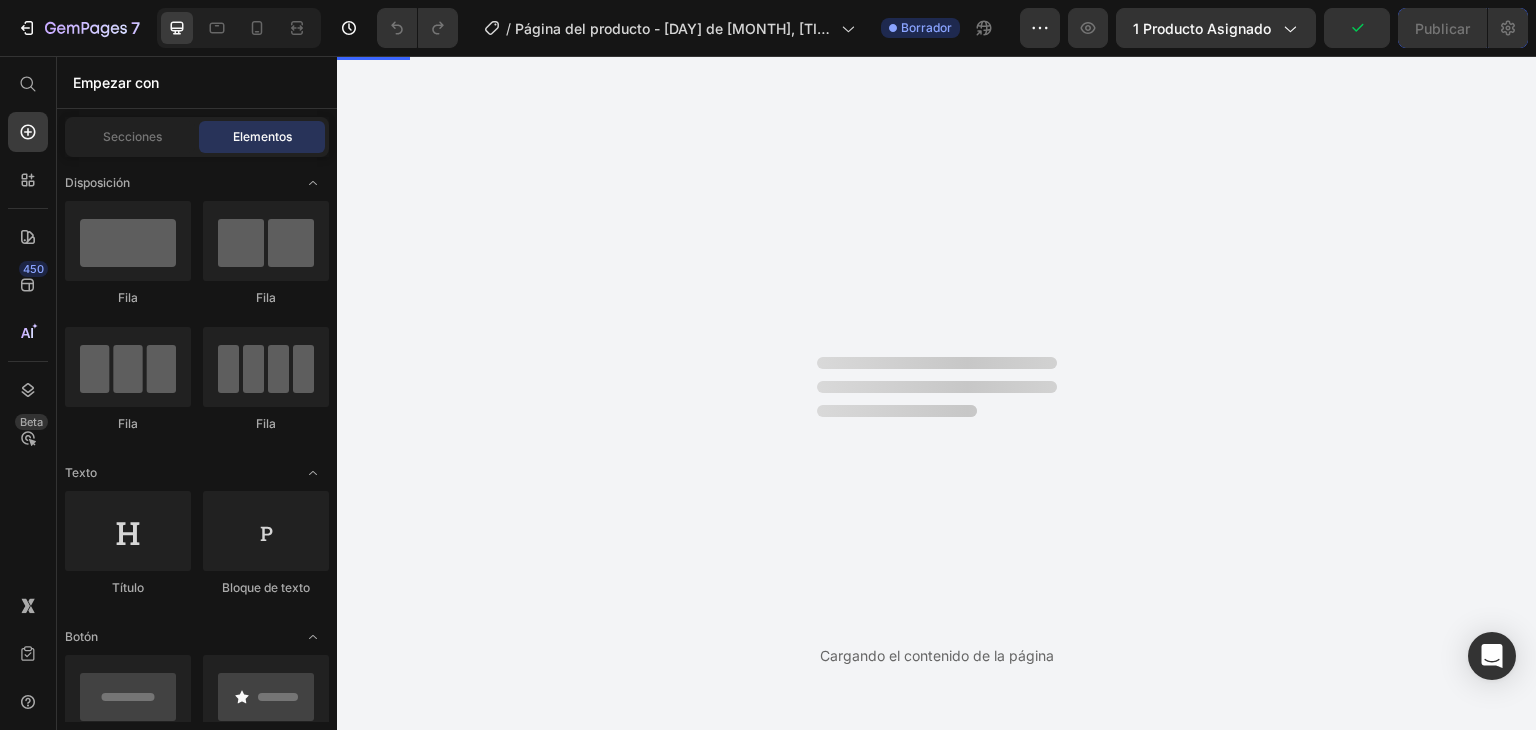 scroll, scrollTop: 0, scrollLeft: 0, axis: both 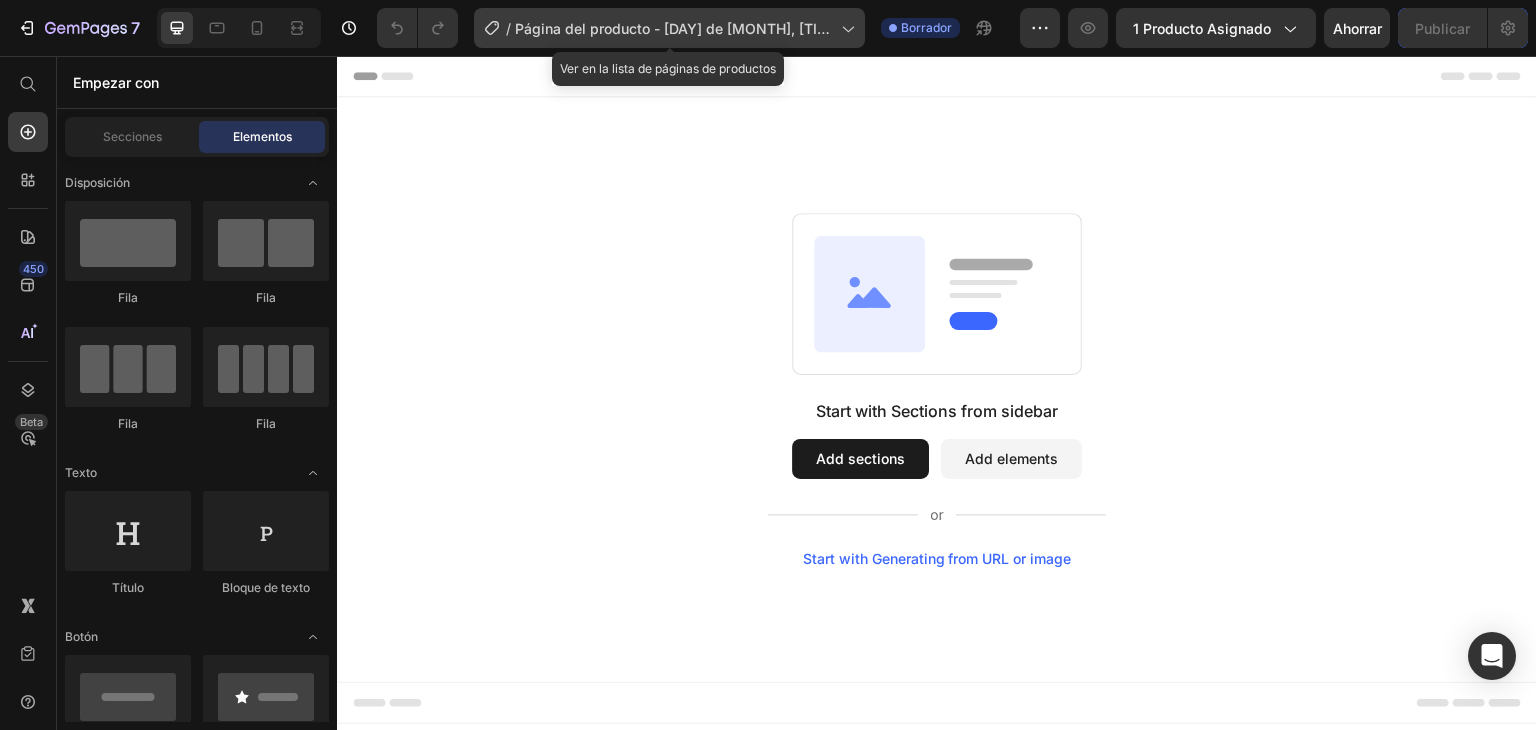 click on "Página del producto - [DAY] de [MONTH], [TIME]" at bounding box center (672, 39) 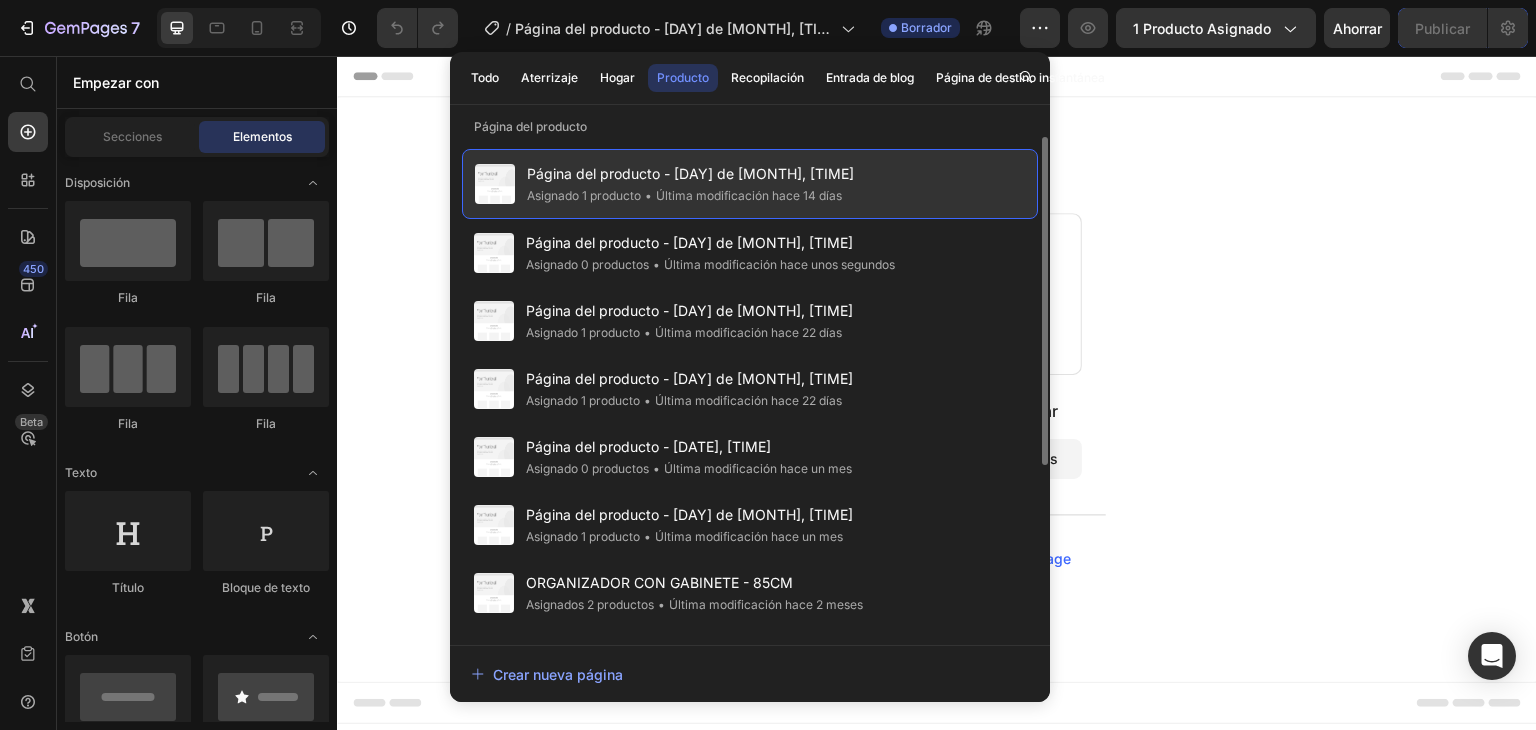 scroll, scrollTop: 0, scrollLeft: 0, axis: both 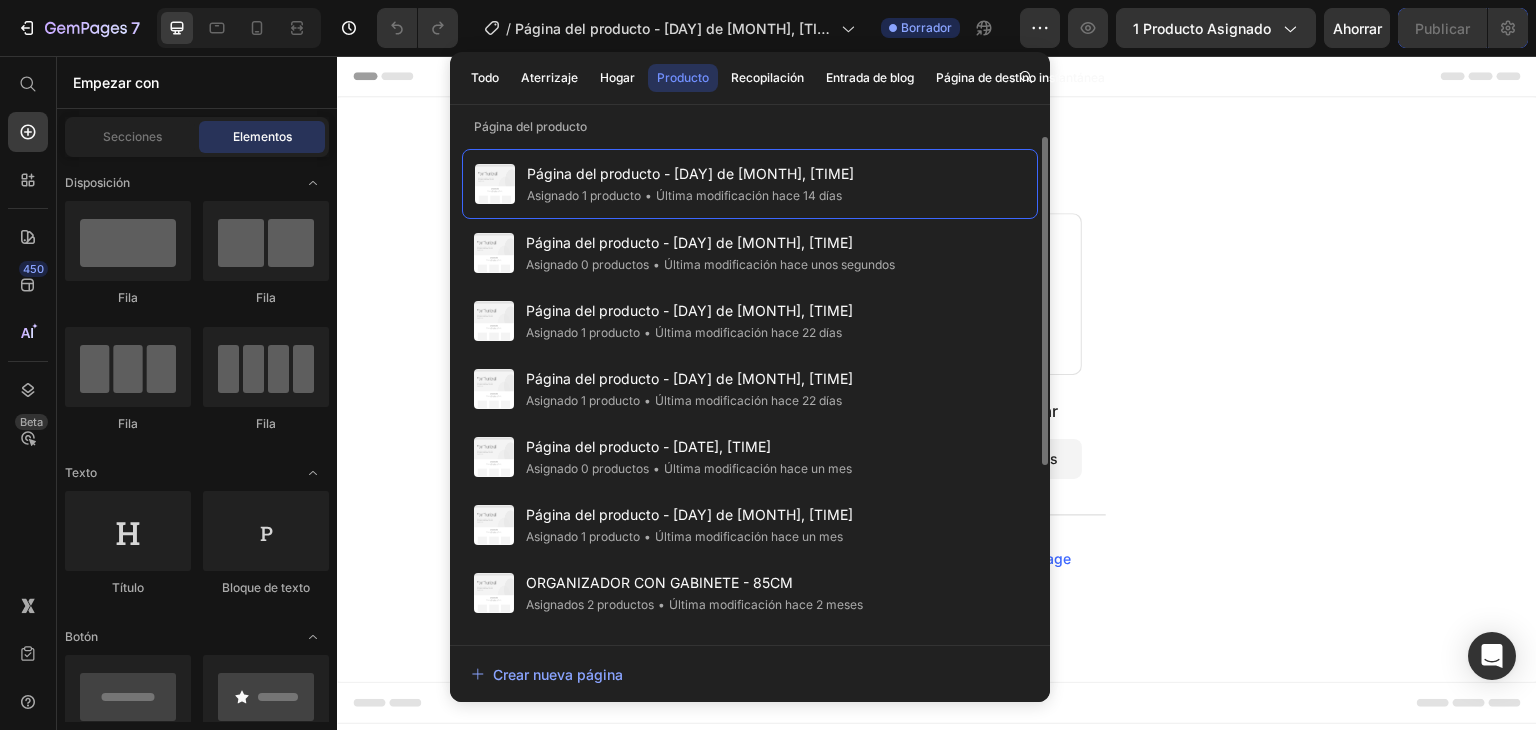 click on "Start with Sections from sidebar Add sections Add elements Start with Generating from URL or image" at bounding box center (937, 389) 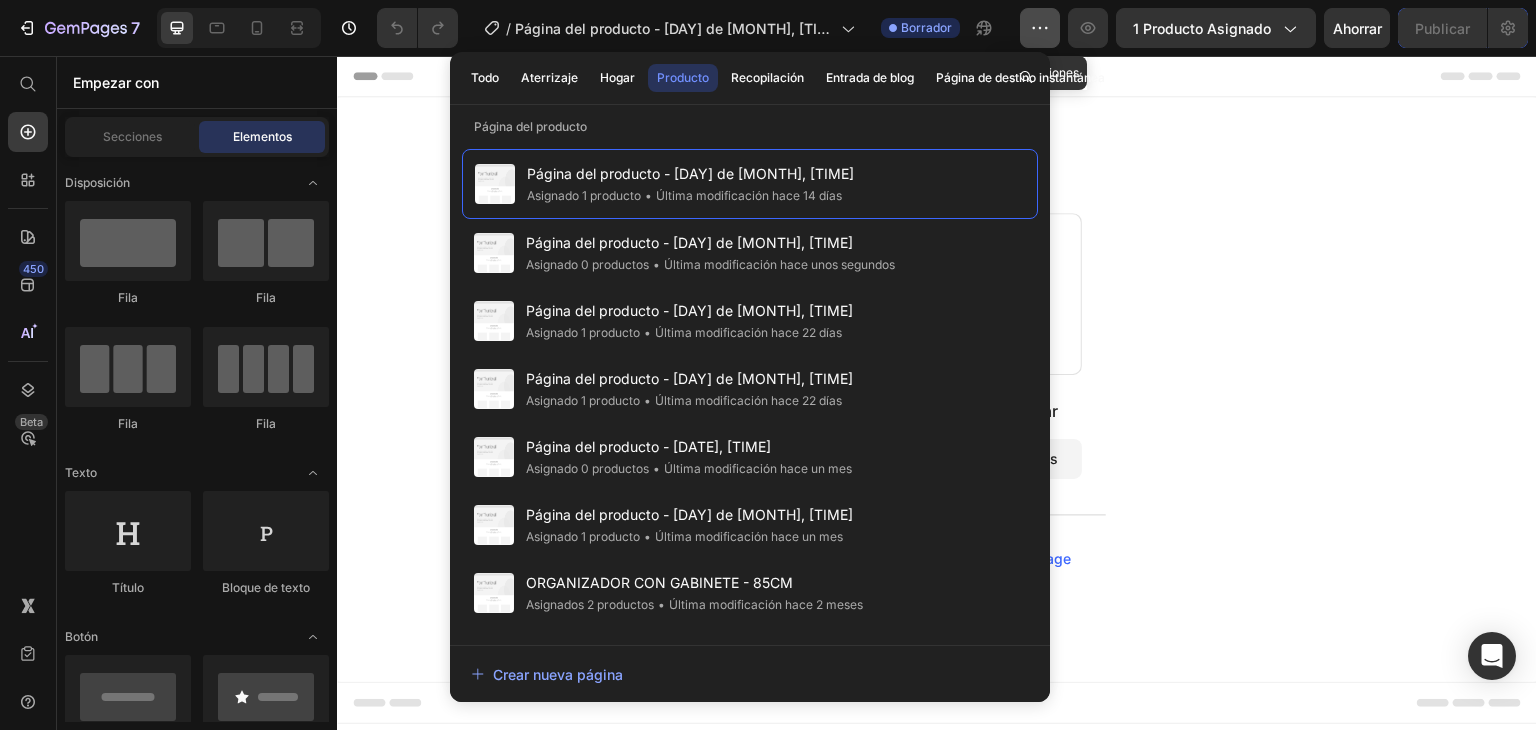 click 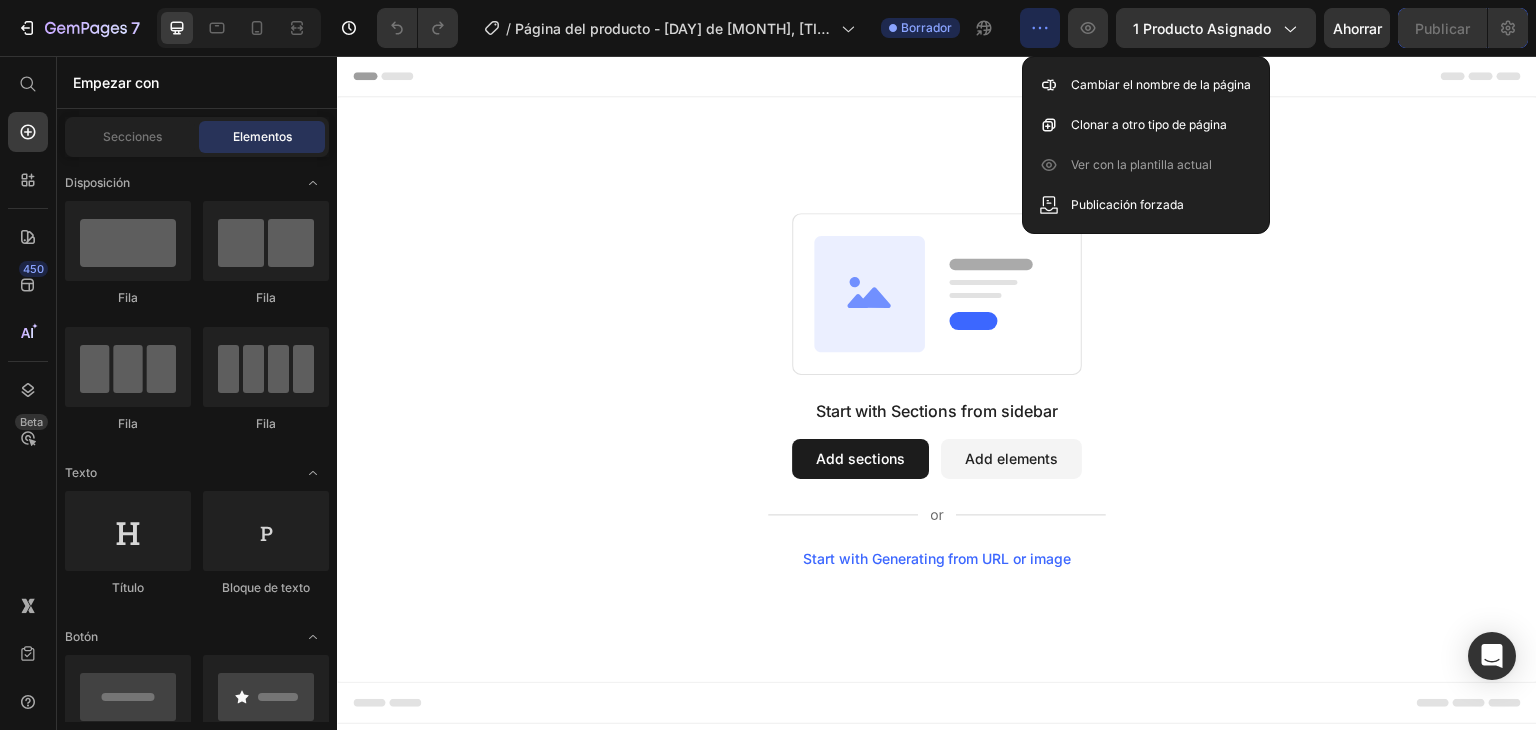 click on "Start with Sections from sidebar Add sections Add elements Start with Generating from URL or image" at bounding box center (937, 389) 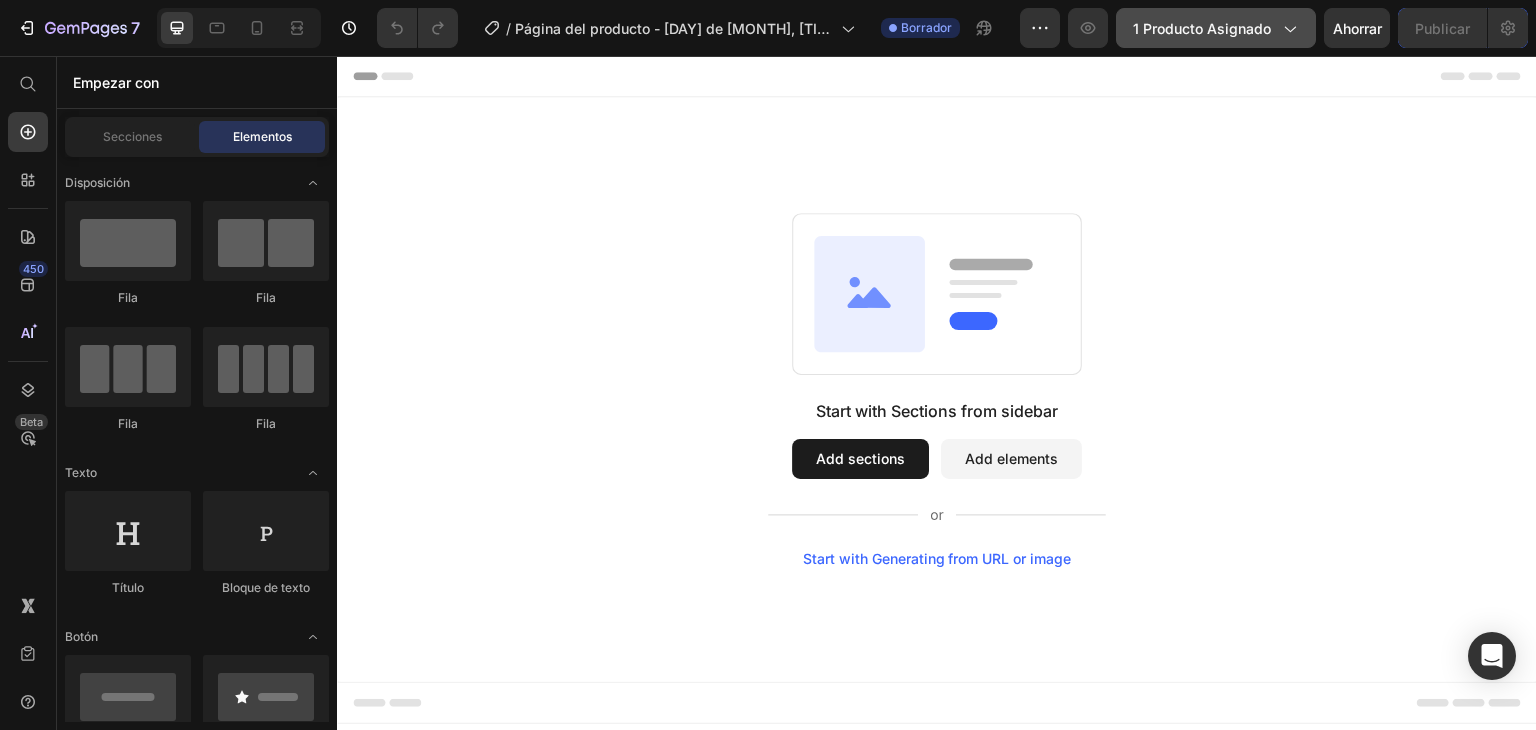 click on "1 producto asignado" at bounding box center (1202, 28) 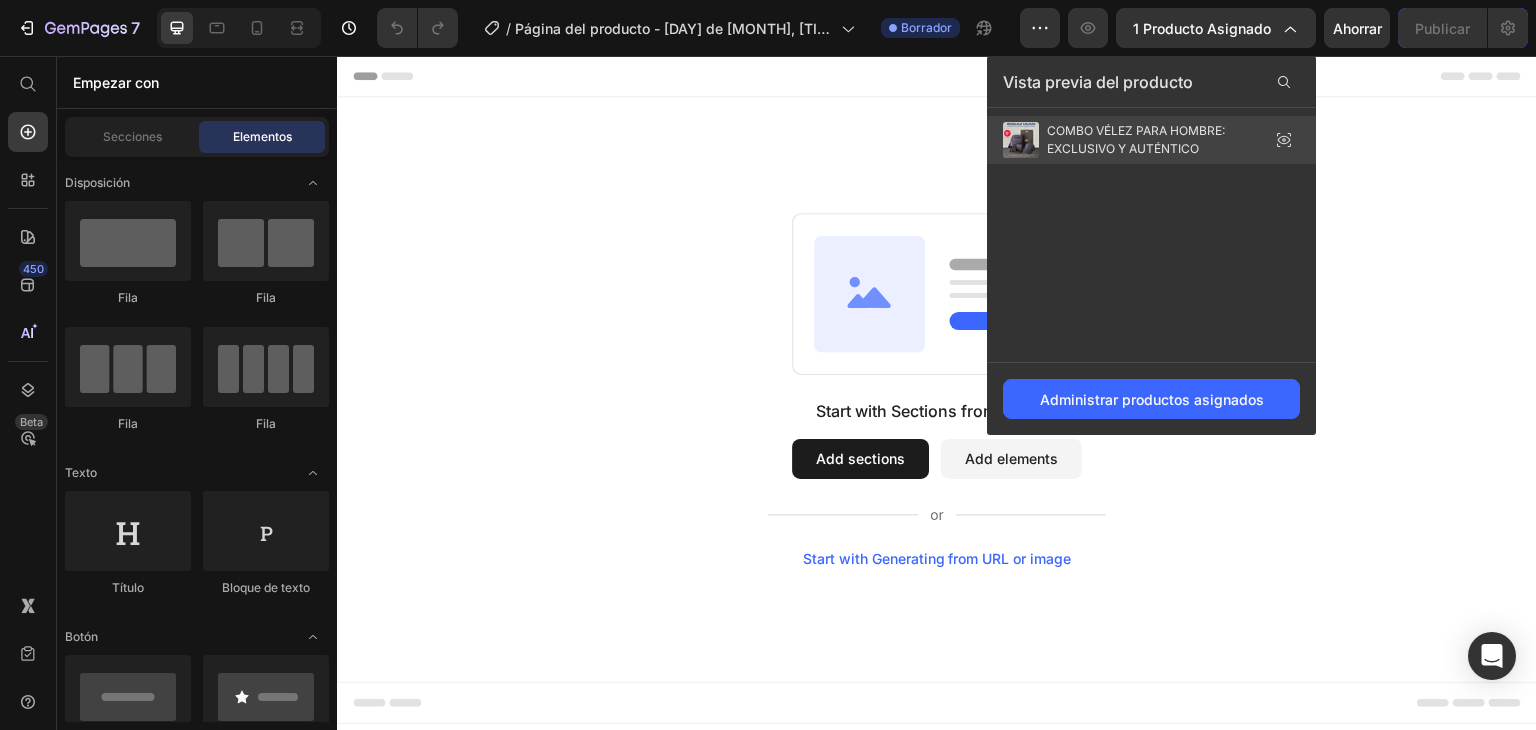 click on "COMBO VÉLEZ PARA HOMBRE: EXCLUSIVO Y AUTÉNTICO" at bounding box center [1136, 139] 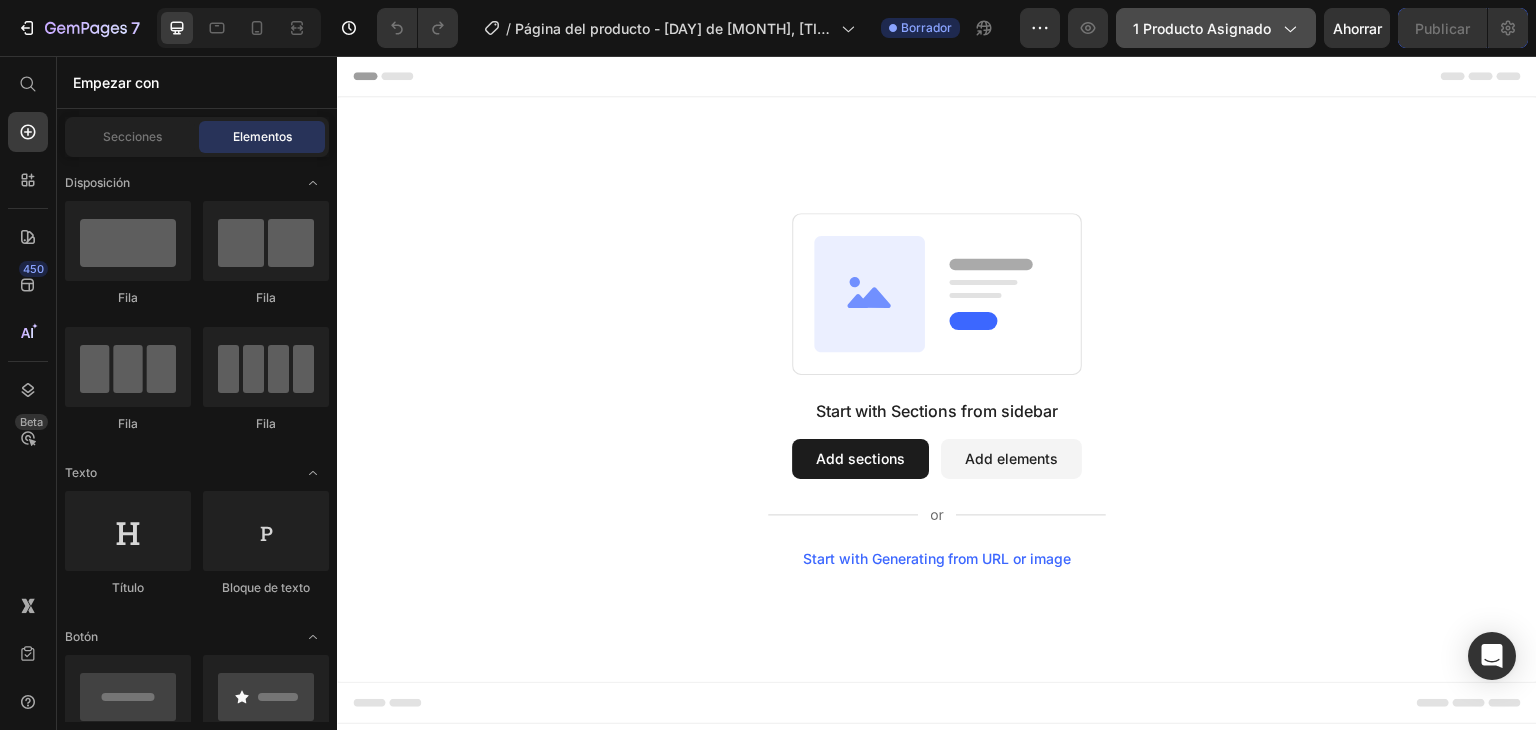 click on "1 producto asignado" at bounding box center [1202, 28] 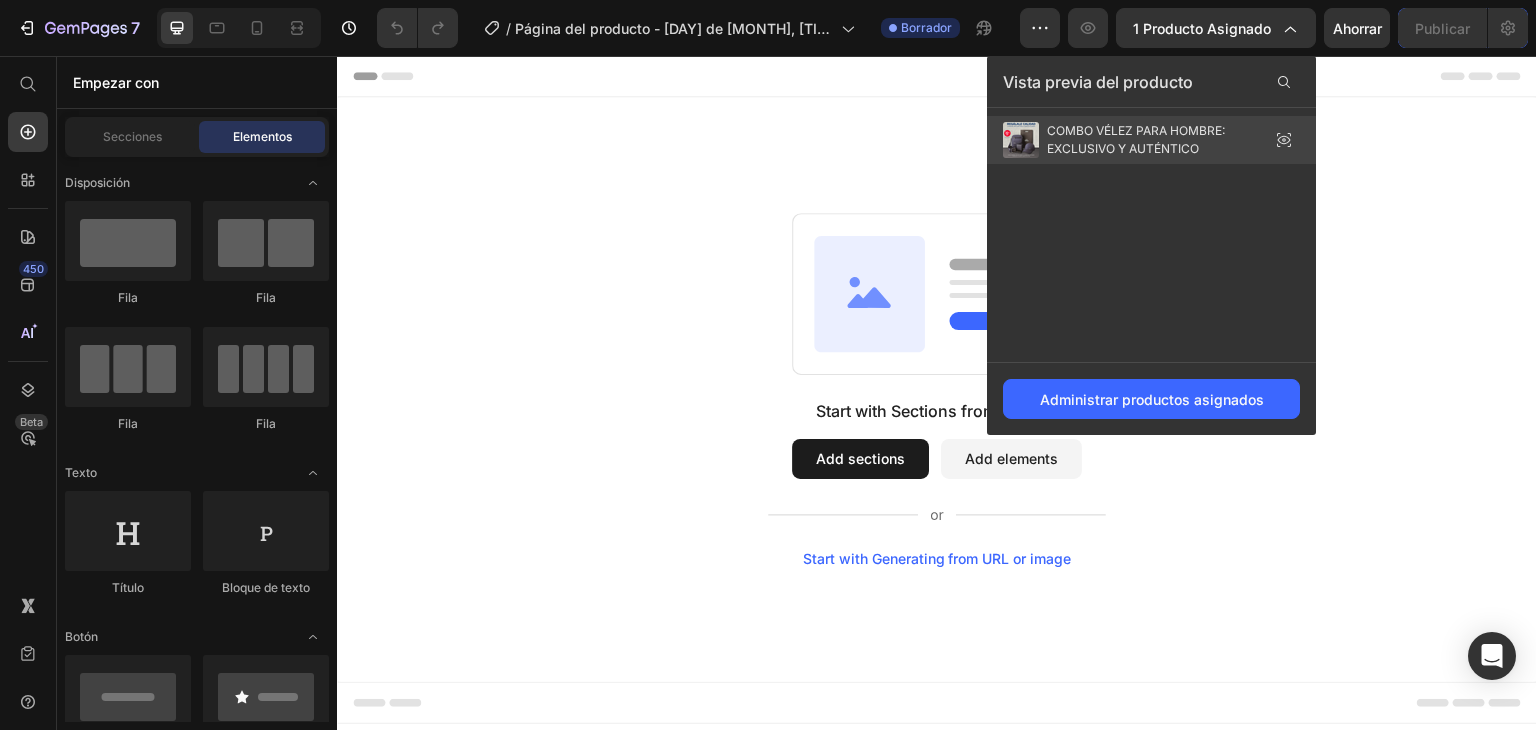 click 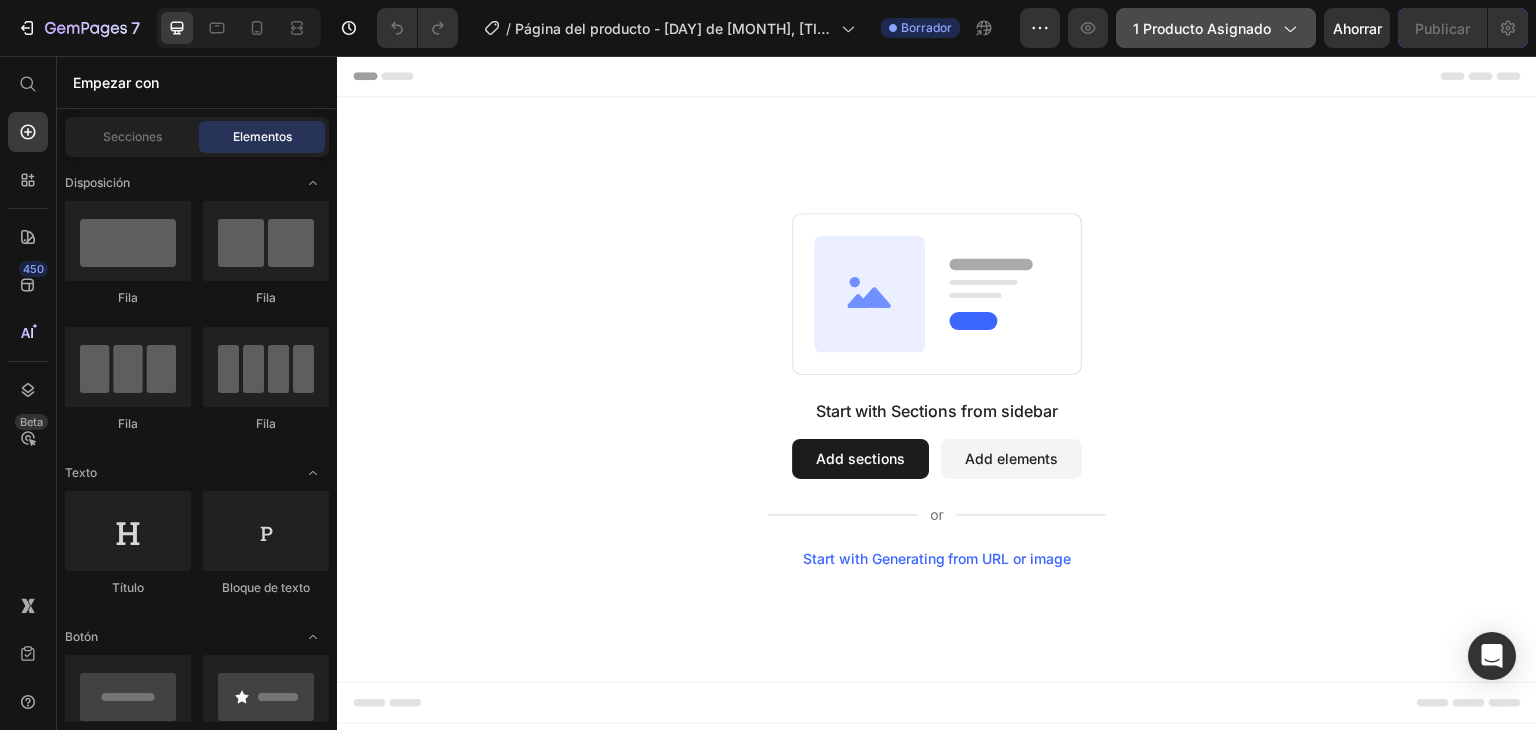 click on "1 producto asignado" at bounding box center (1202, 28) 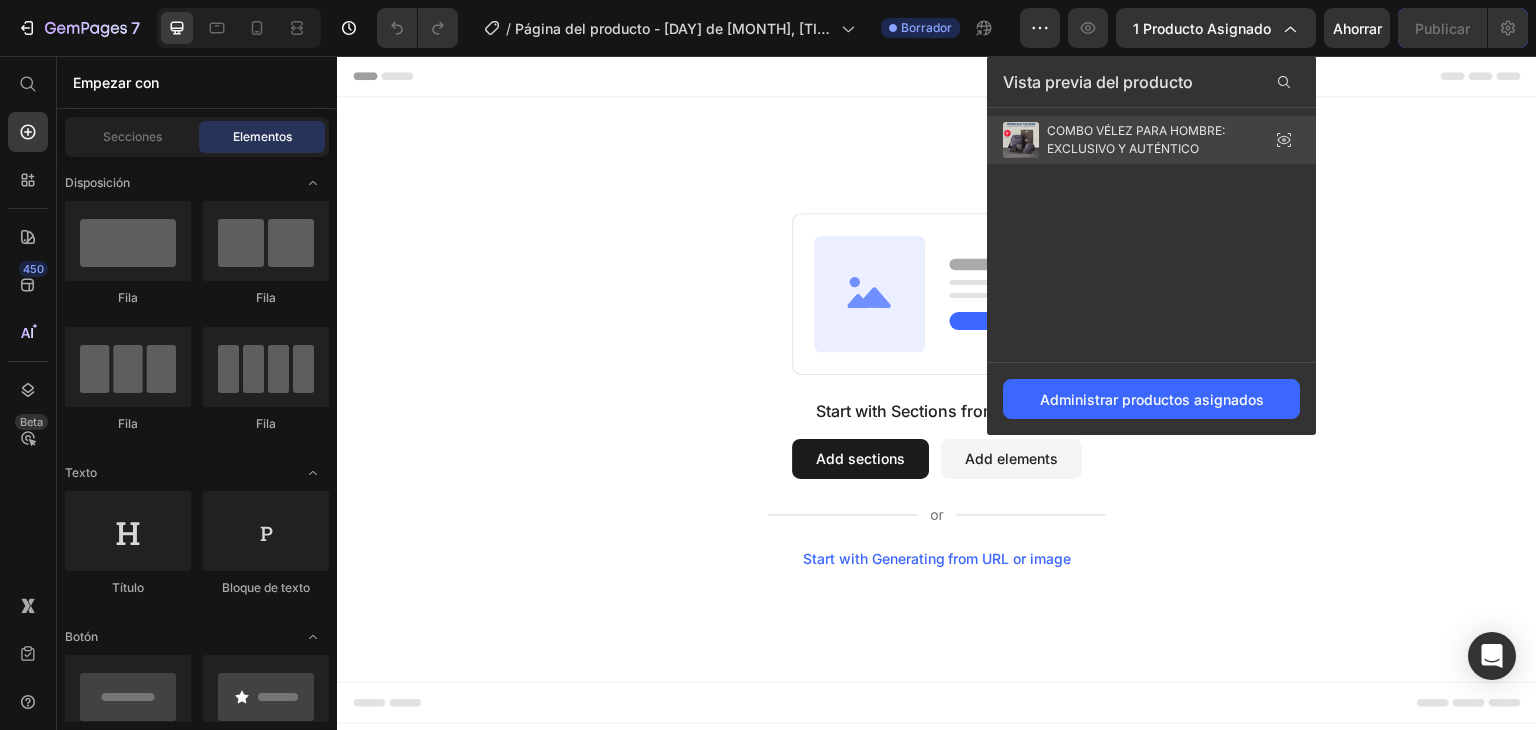 click 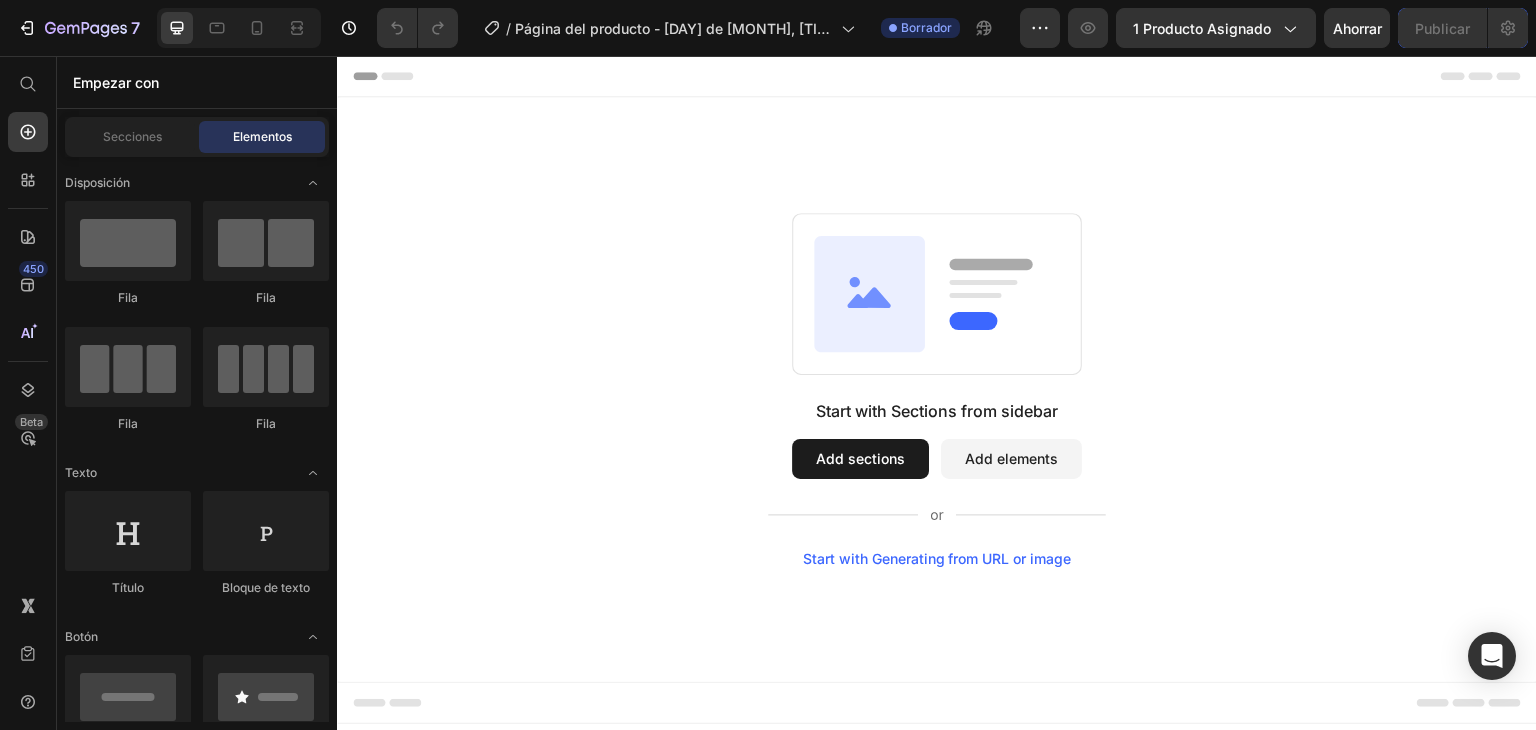 click on "[NUMBER] / Página del producto - [DAY] de [MONTH], [TIME] Borrador Avance [NUMBER] producto asignado Ahorrar Publicar" 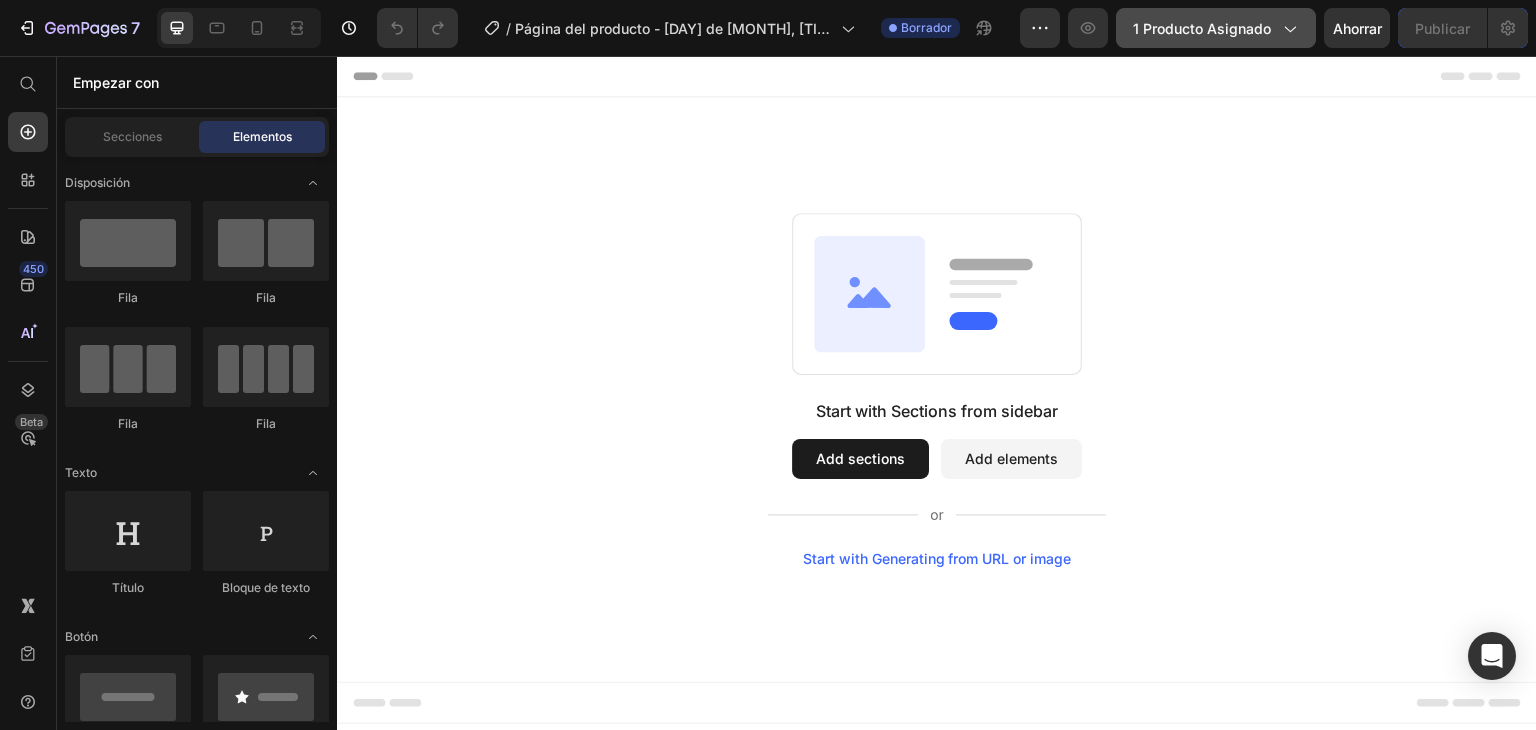 click on "1 producto asignado" at bounding box center (1202, 28) 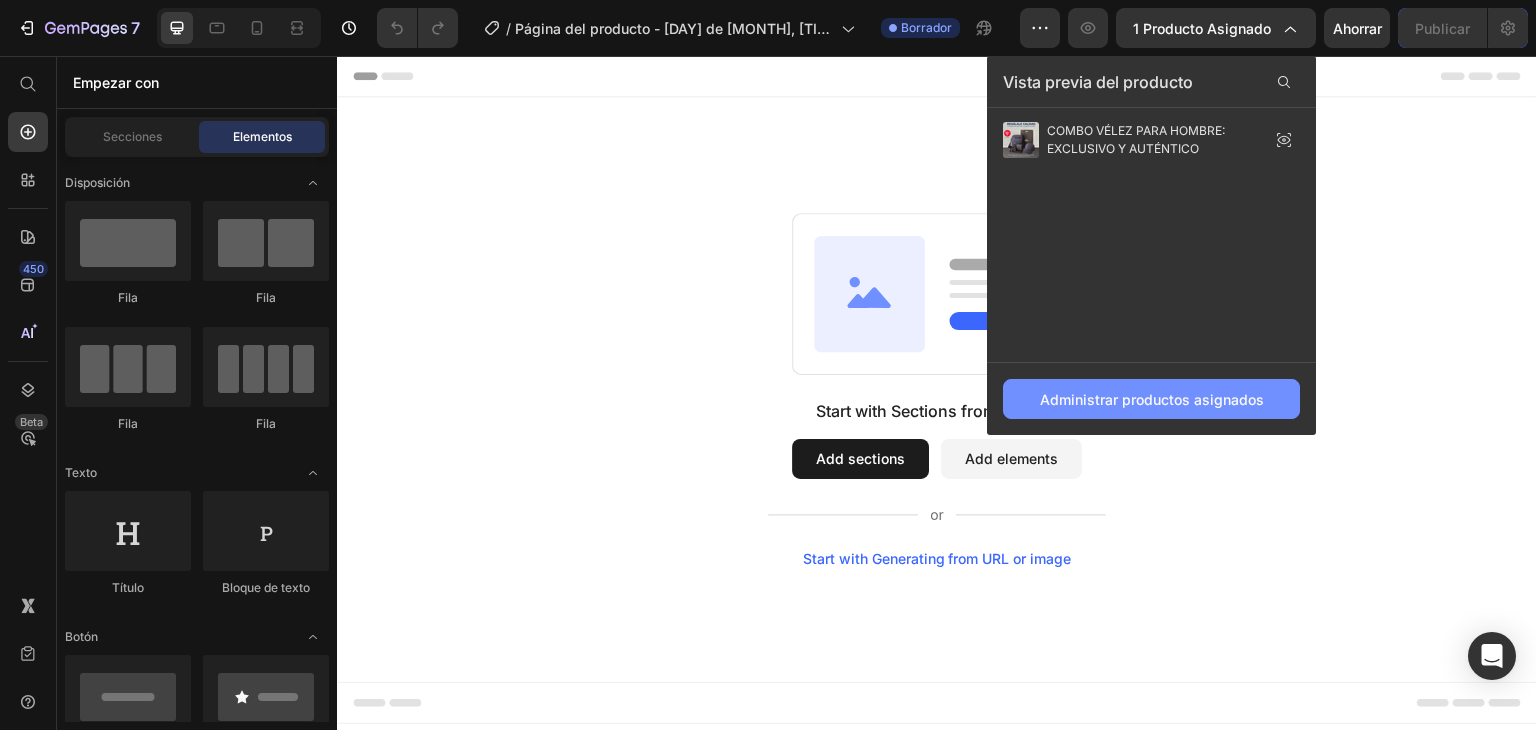click on "Administrar productos asignados" at bounding box center (1152, 399) 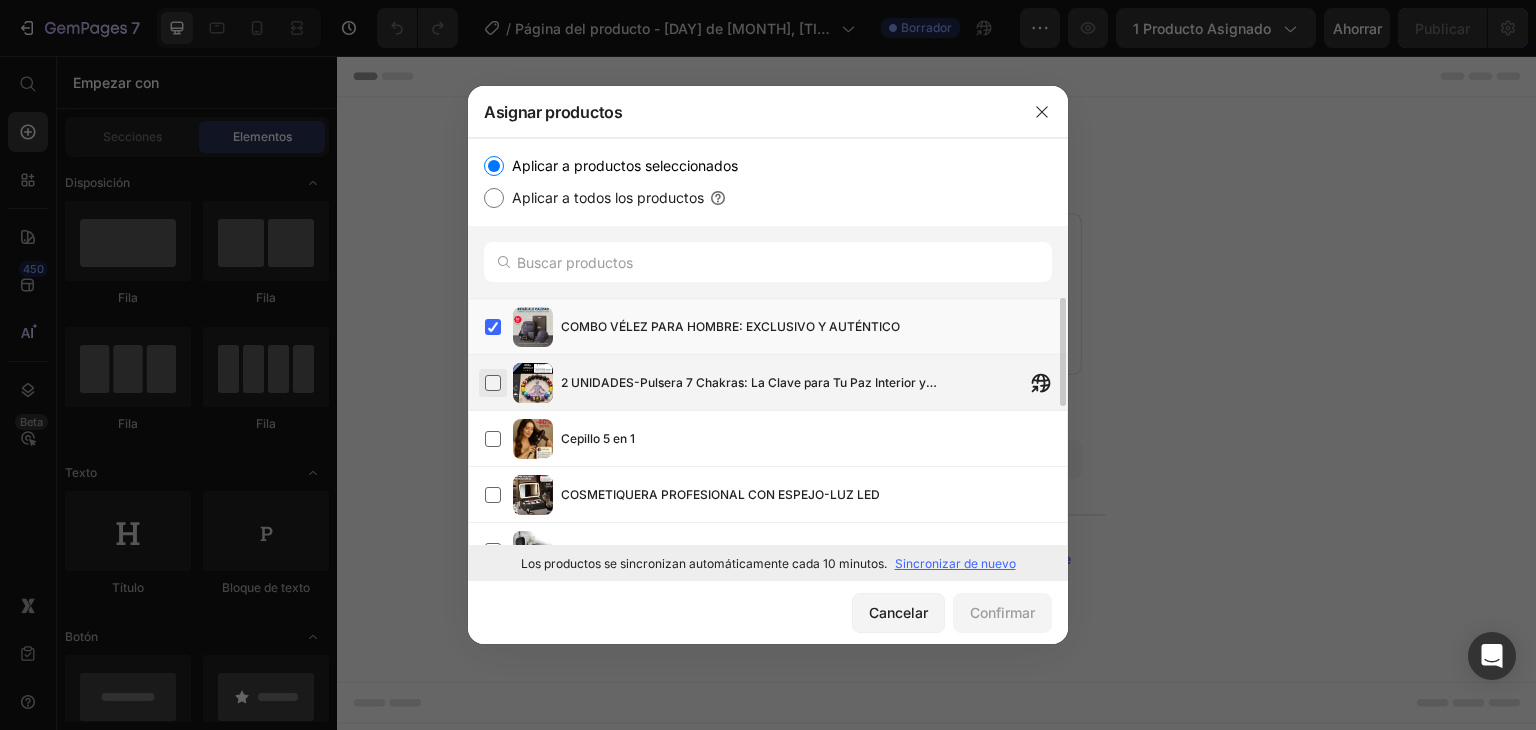 click at bounding box center (493, 383) 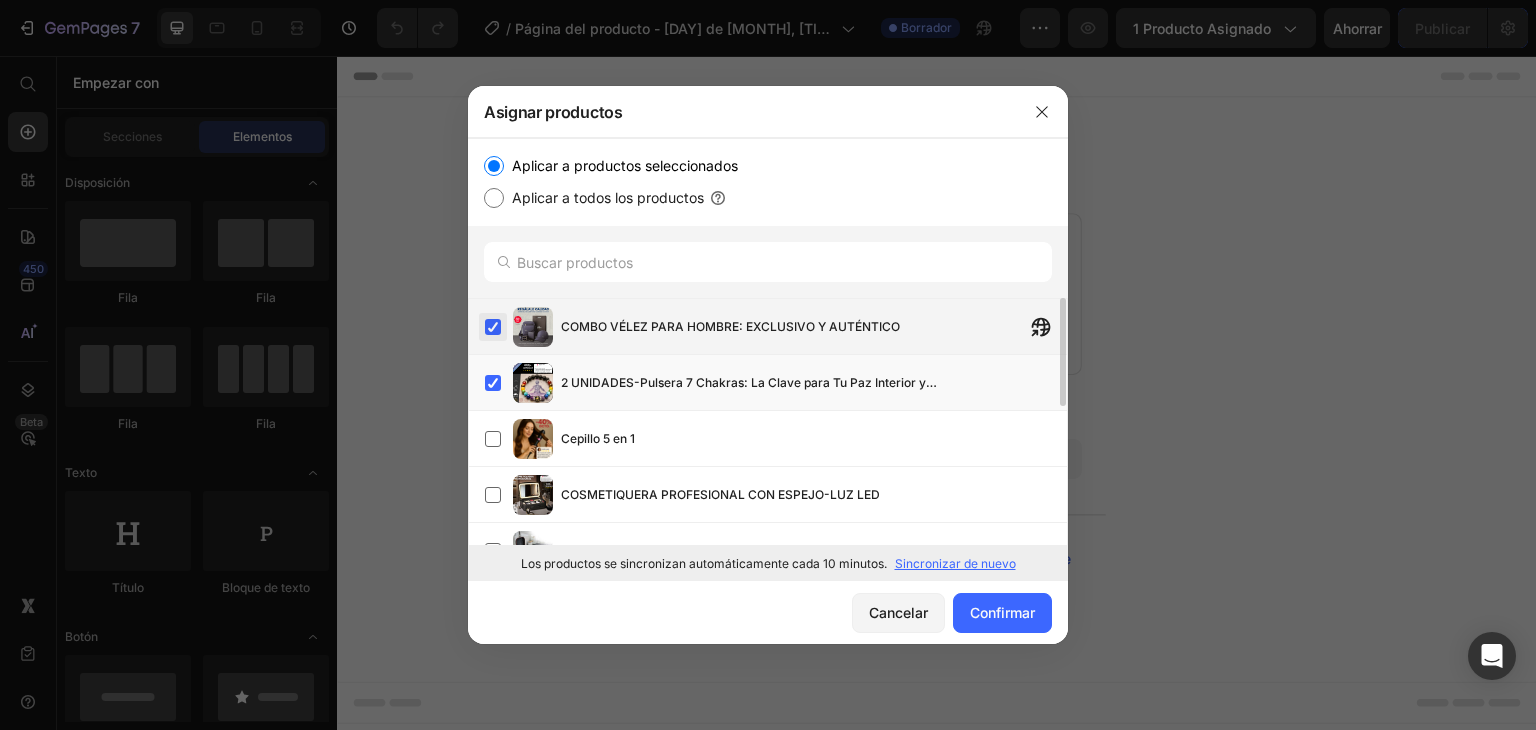 click at bounding box center (493, 327) 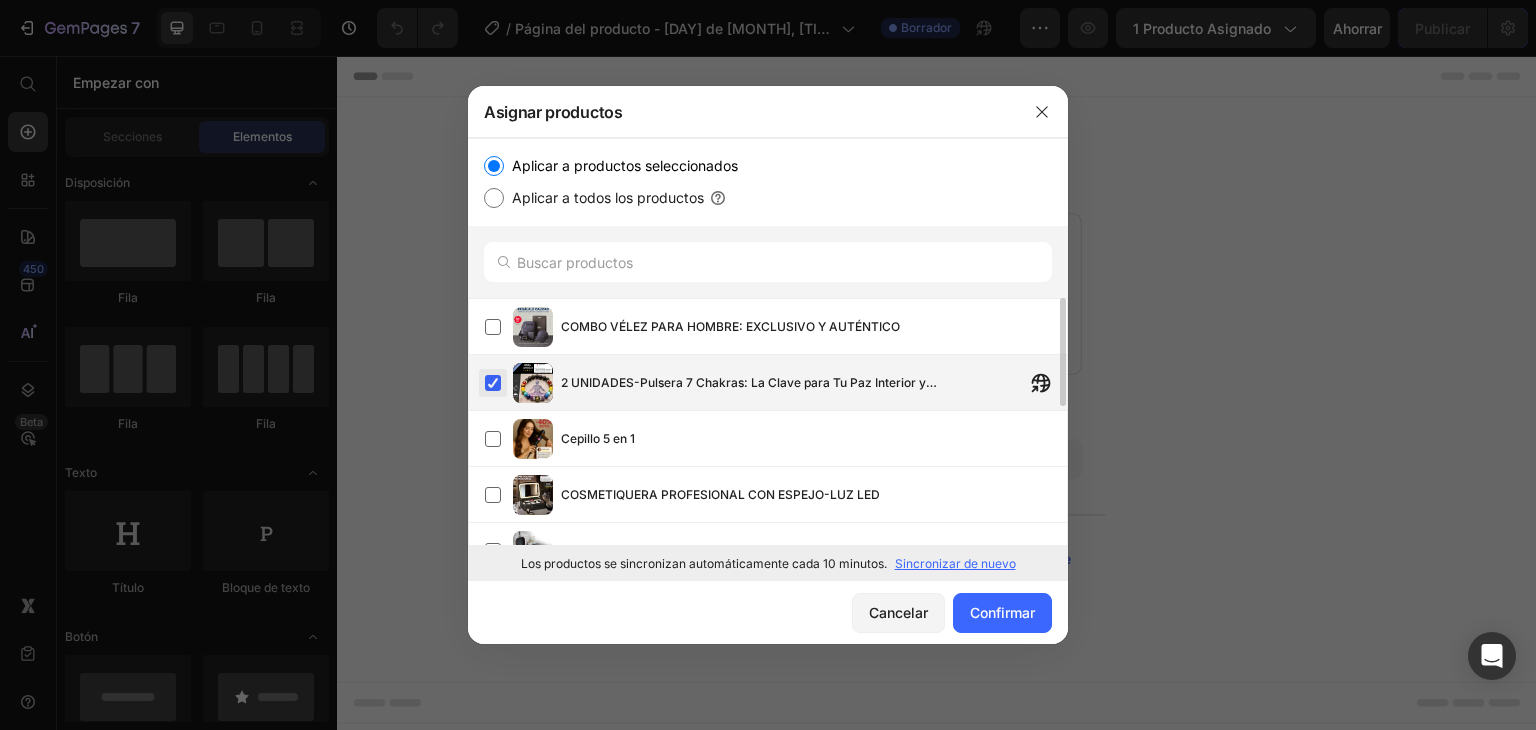 click at bounding box center [493, 383] 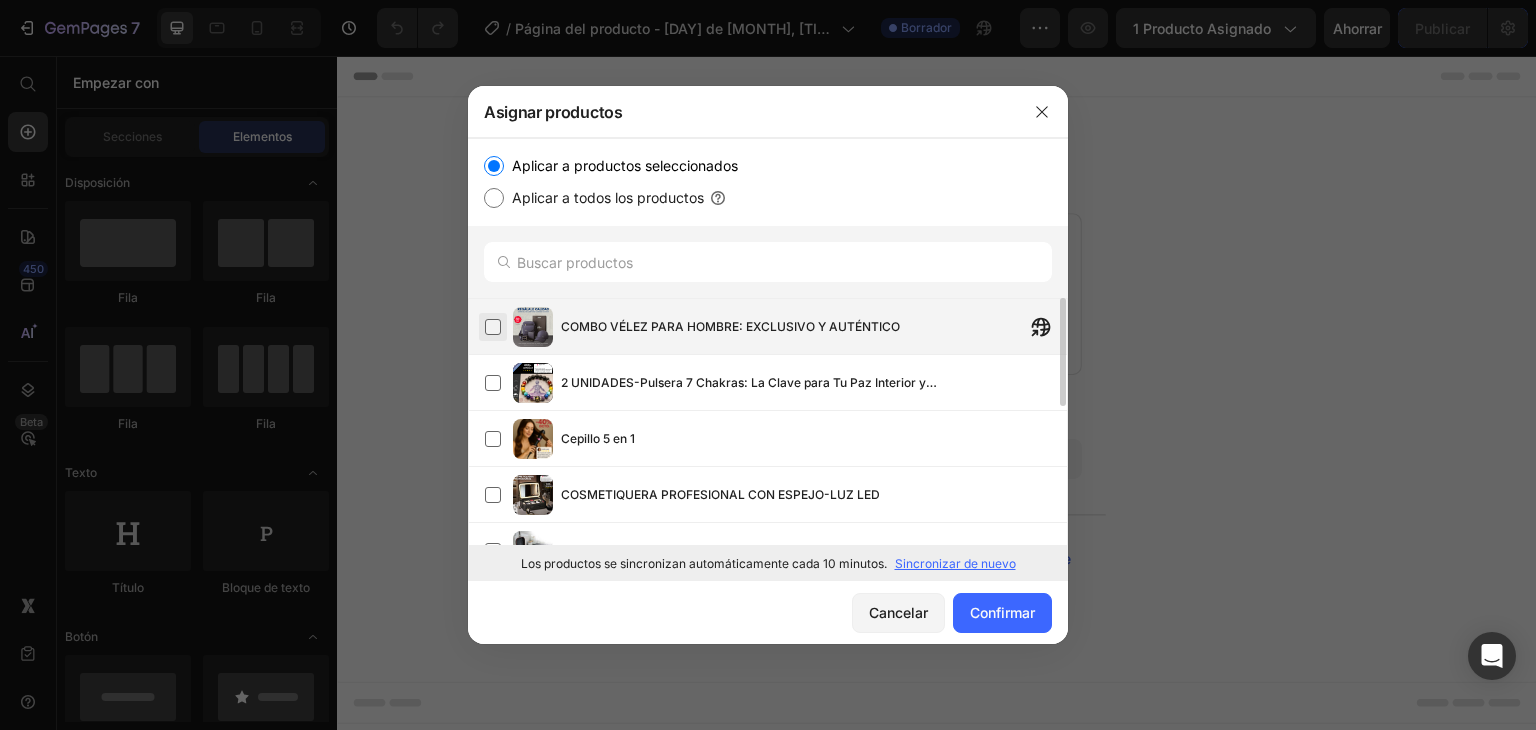 click at bounding box center (493, 327) 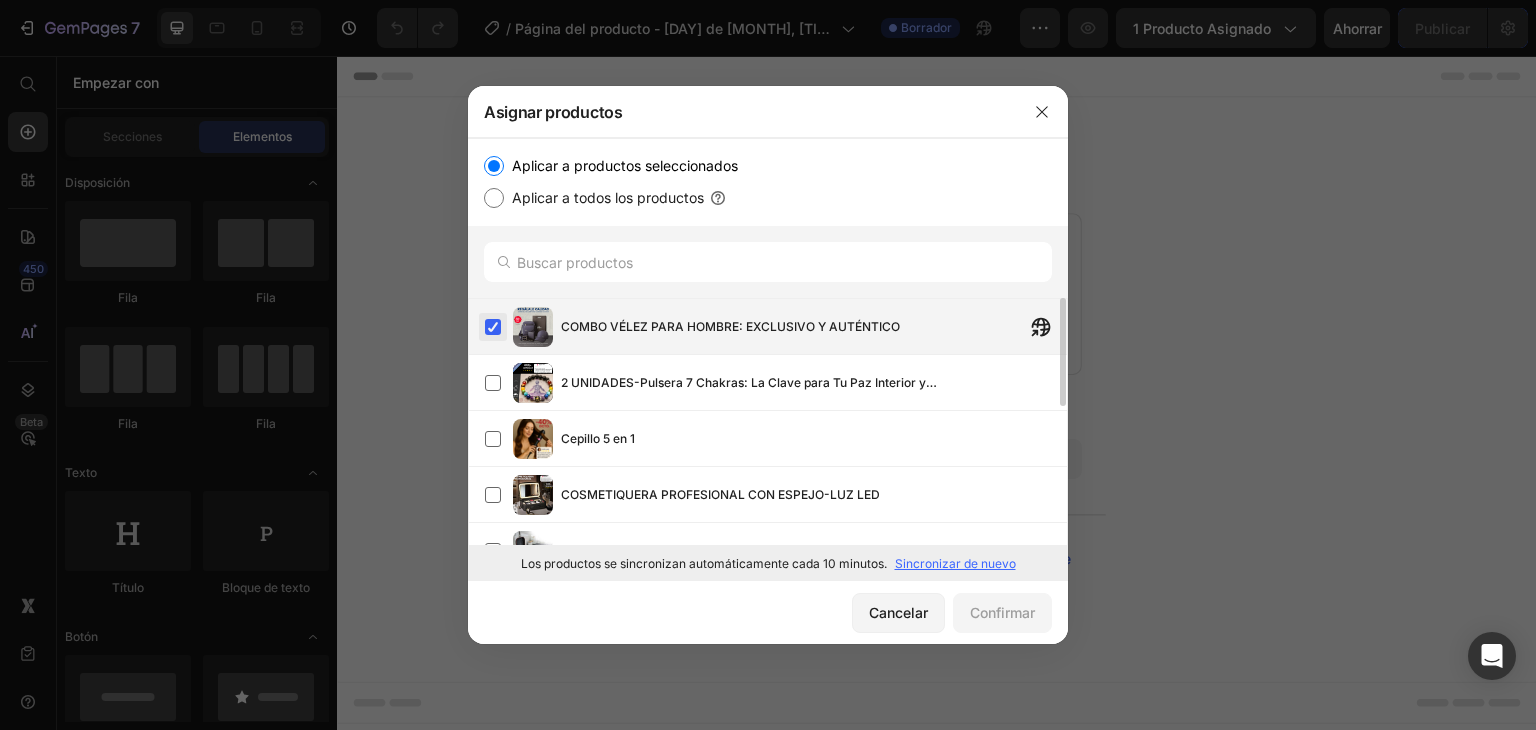click at bounding box center [493, 327] 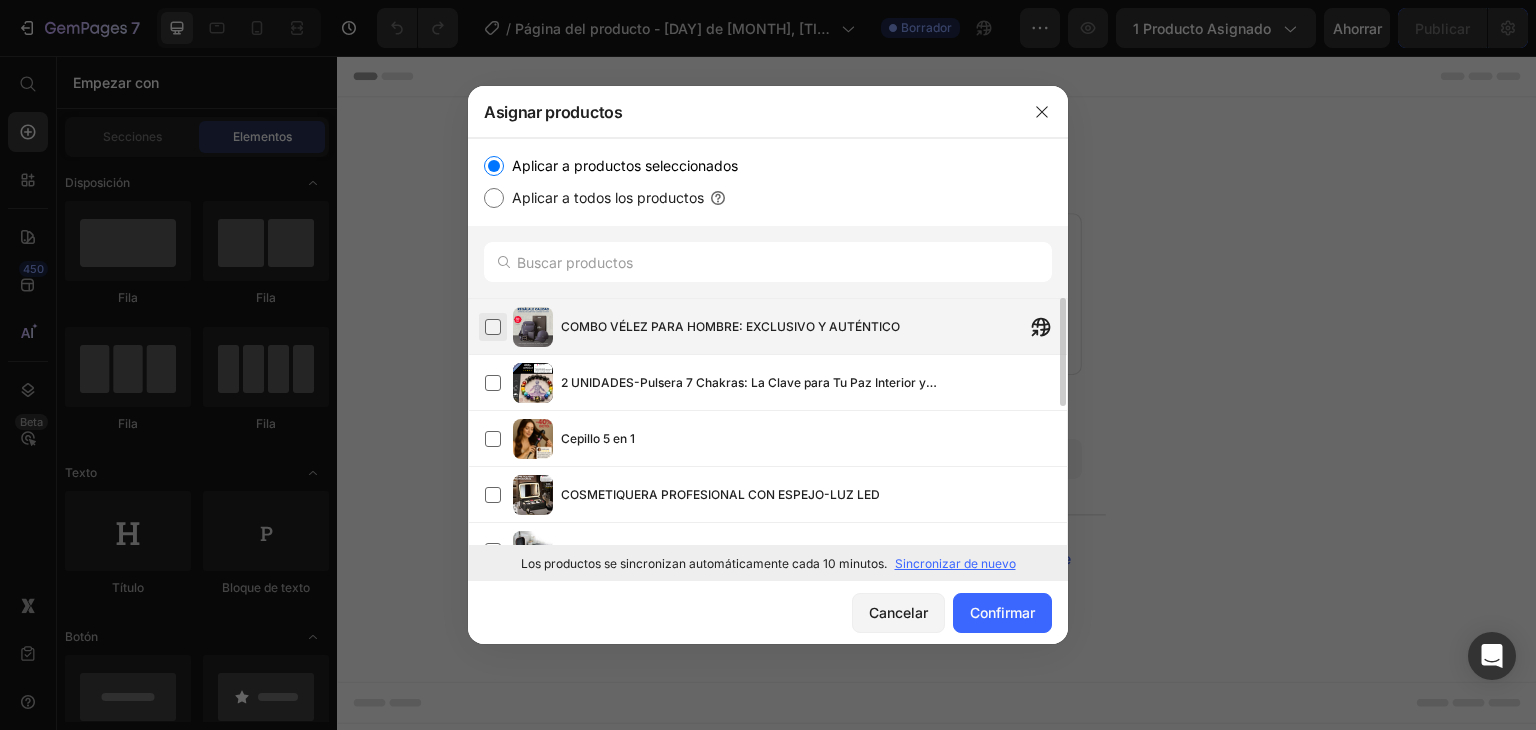 click at bounding box center [493, 327] 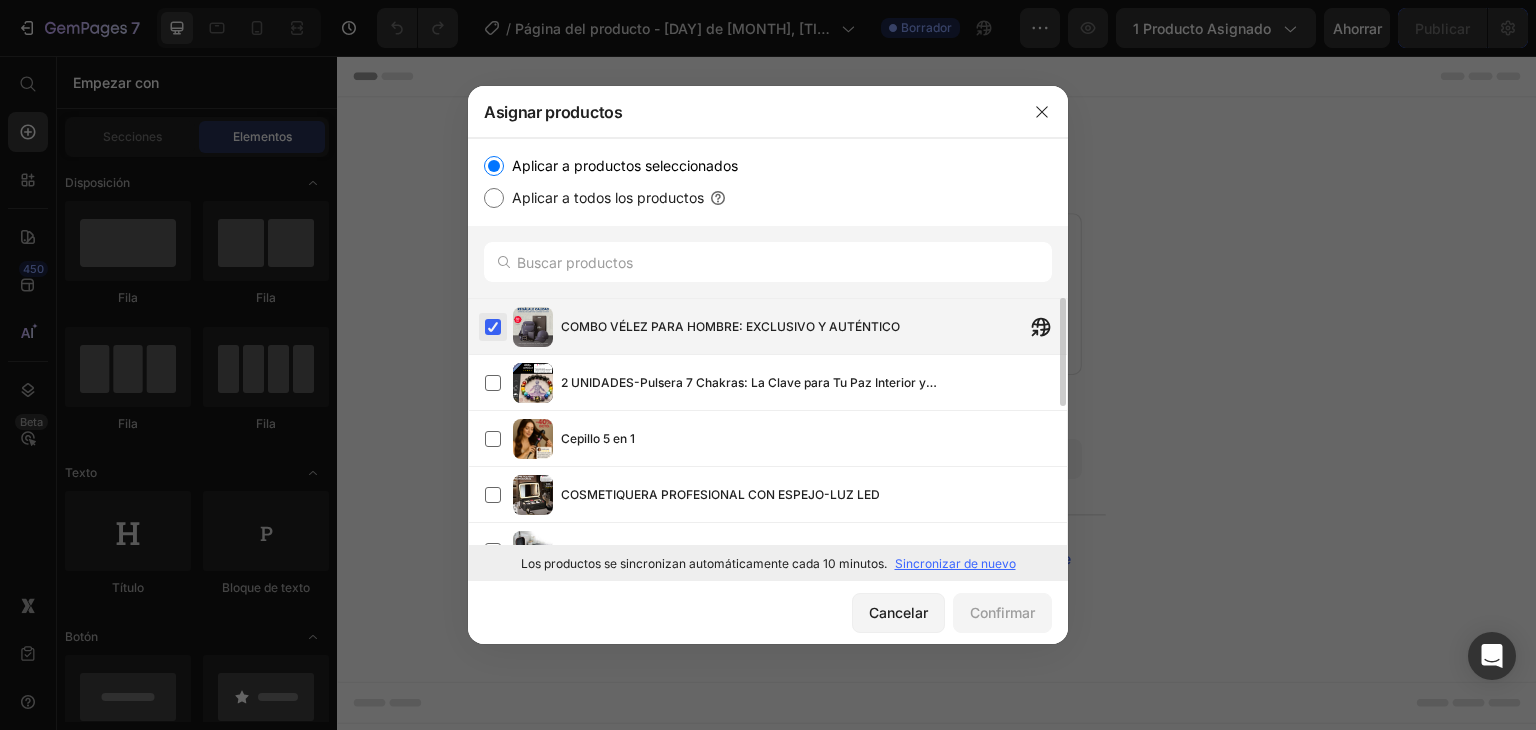 click at bounding box center (493, 327) 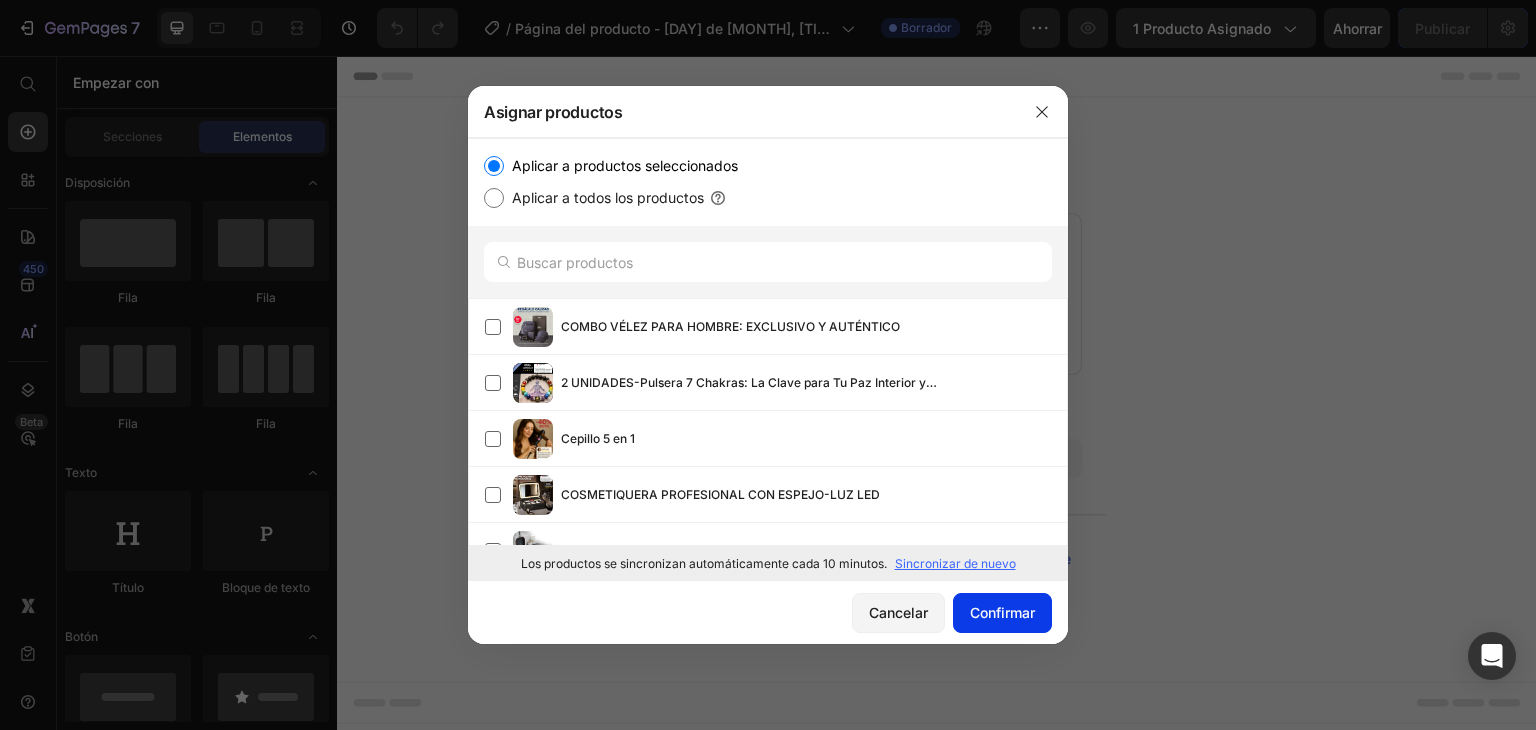 click on "Confirmar" 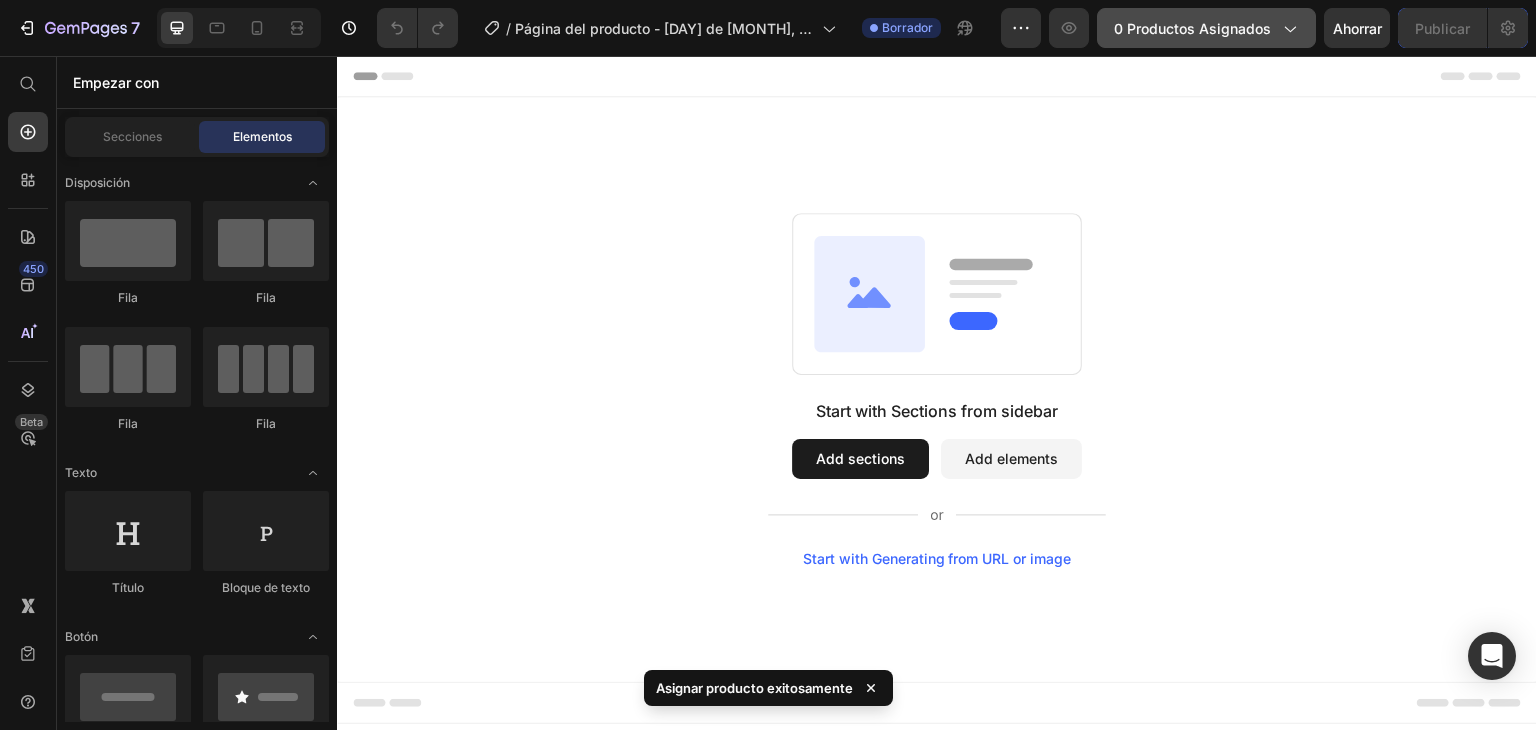 click on "0 productos asignados" at bounding box center [1192, 28] 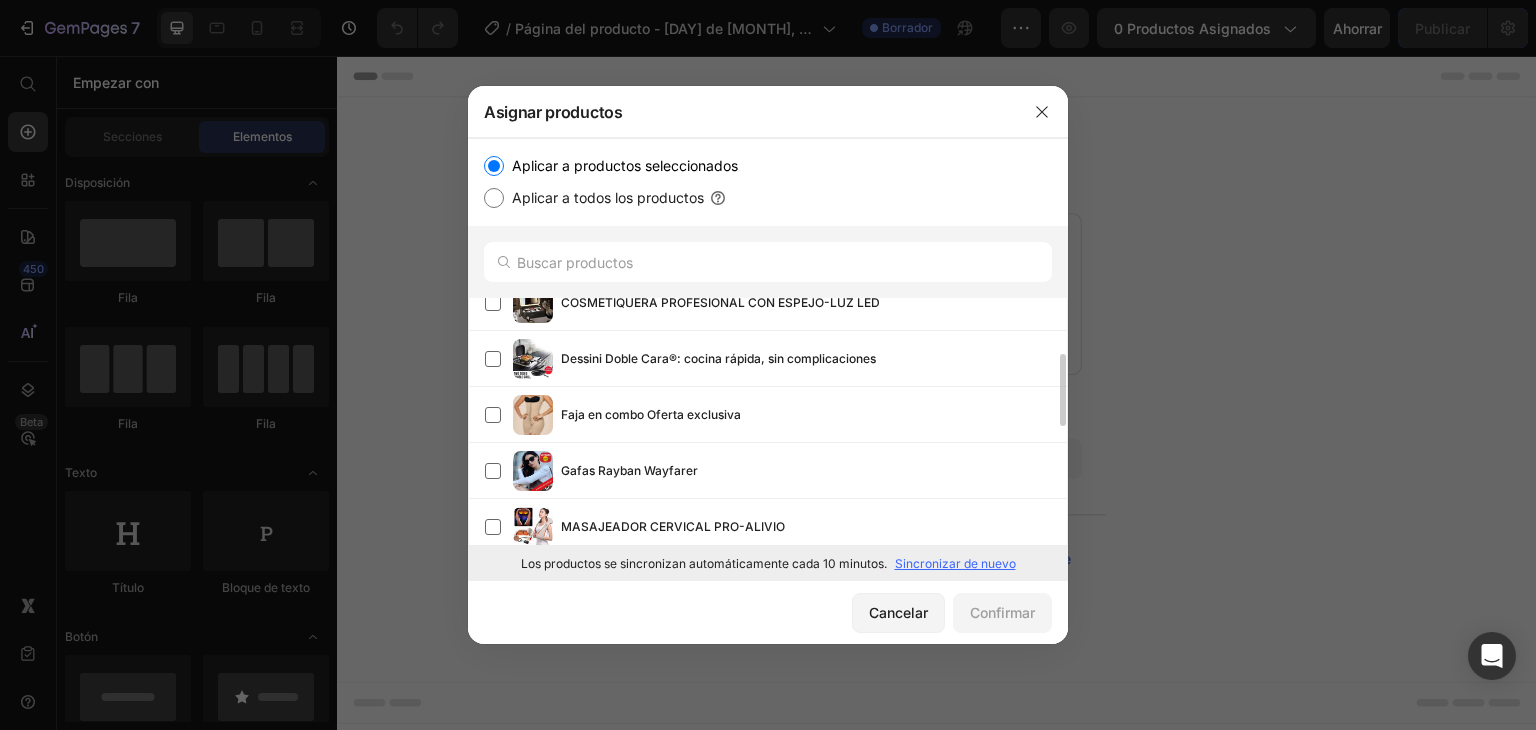 scroll, scrollTop: 92, scrollLeft: 0, axis: vertical 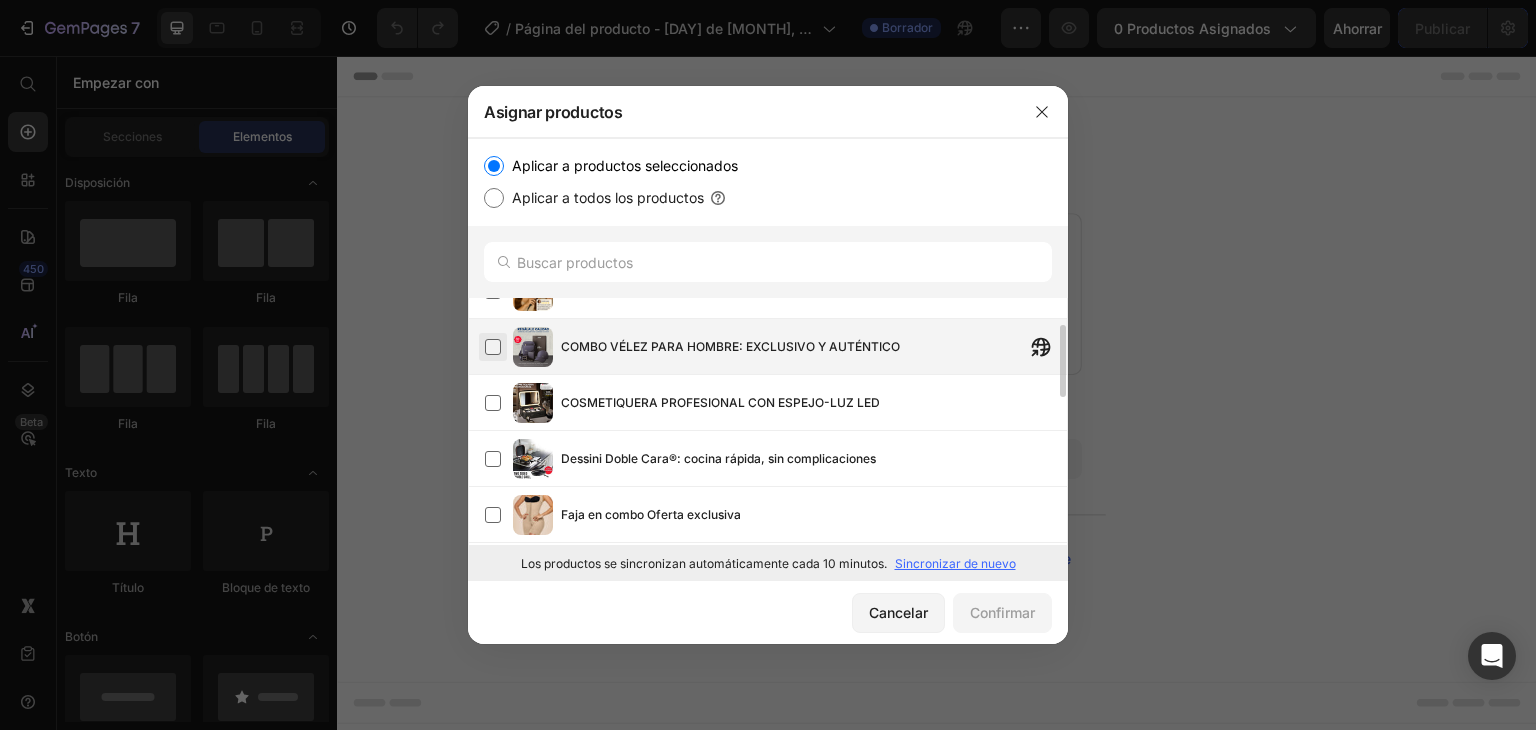 click at bounding box center [493, 347] 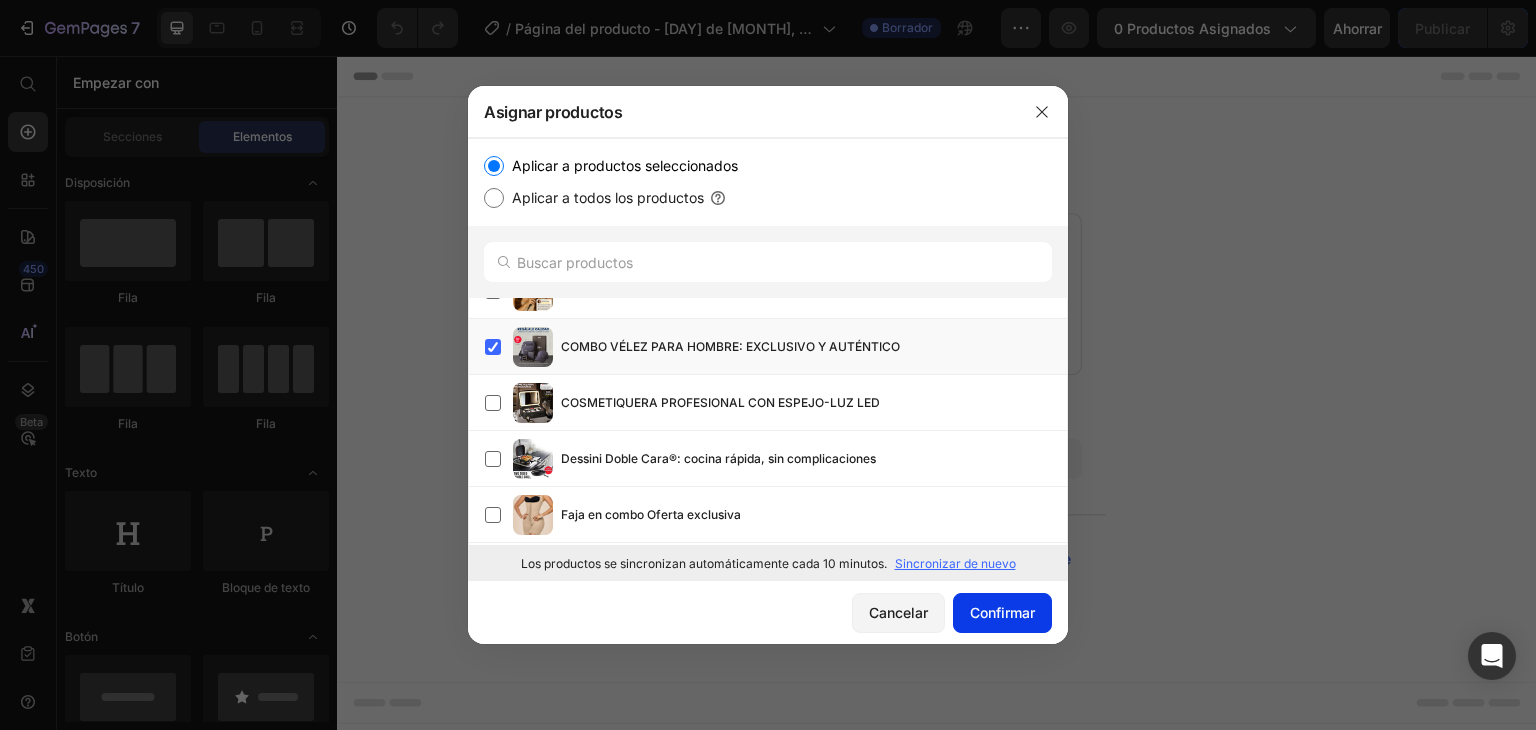 click on "Confirmar" at bounding box center (1002, 612) 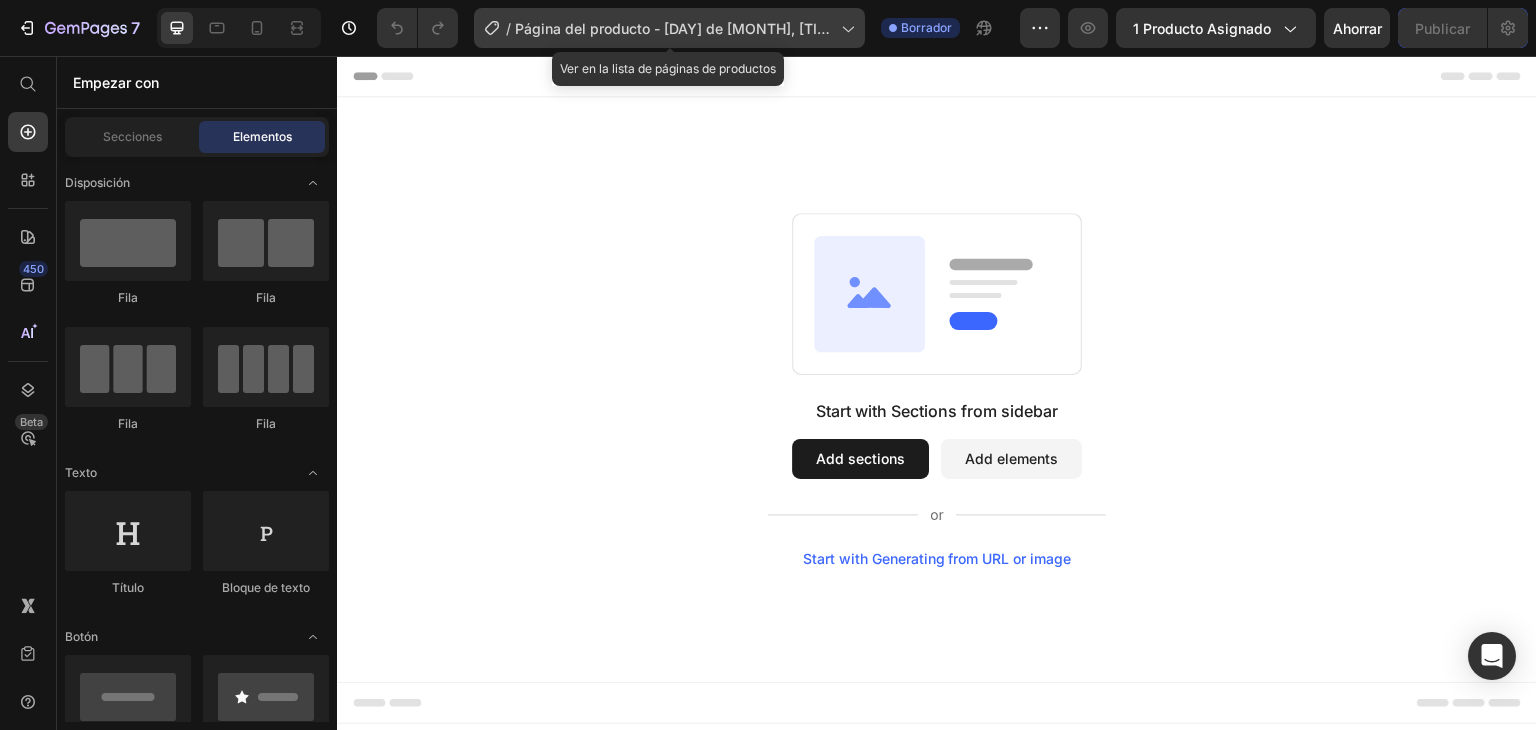 click on "Página del producto - [DAY] de [MONTH], [TIME]" at bounding box center (672, 39) 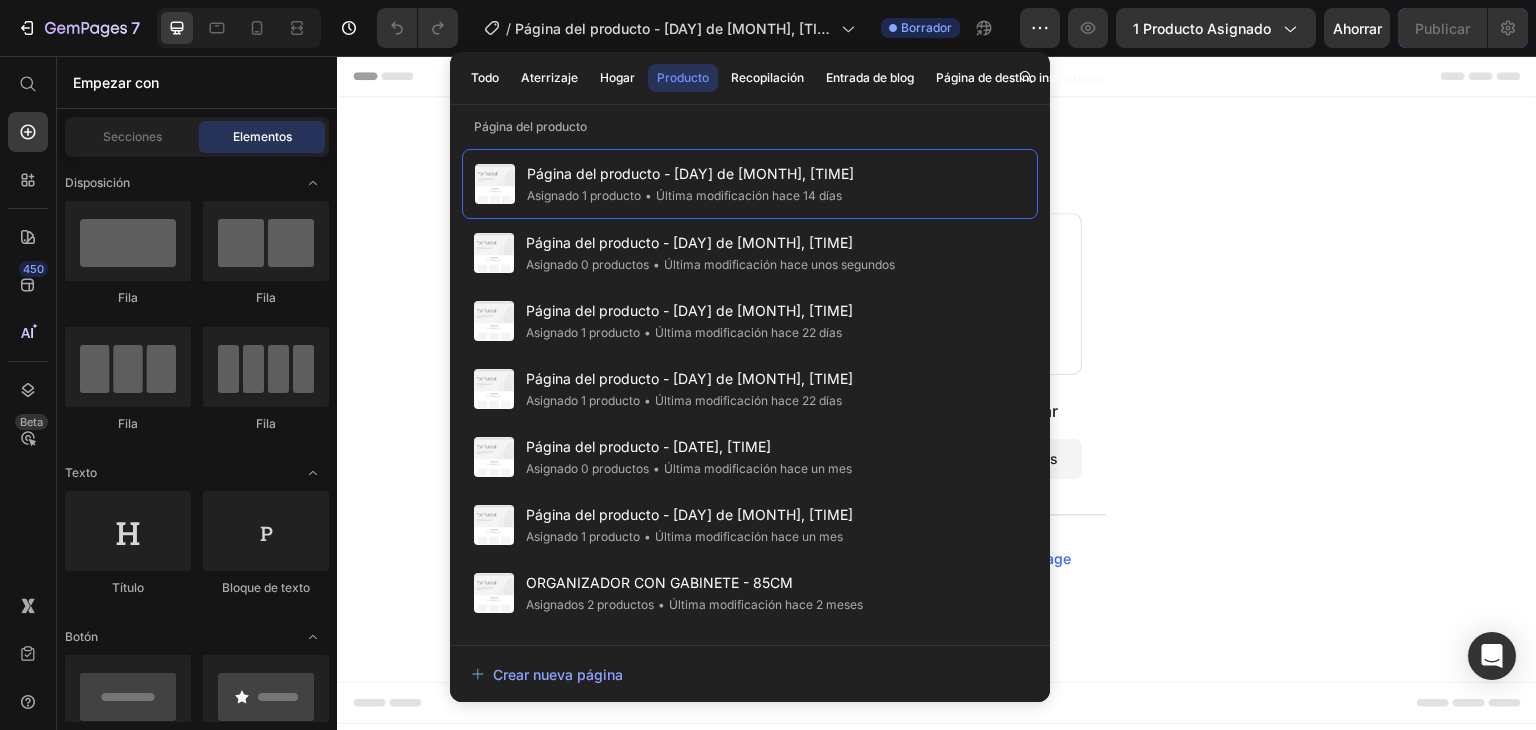 click on "Start with Sections from sidebar Add sections Add elements Start with Generating from URL or image" at bounding box center (937, 390) 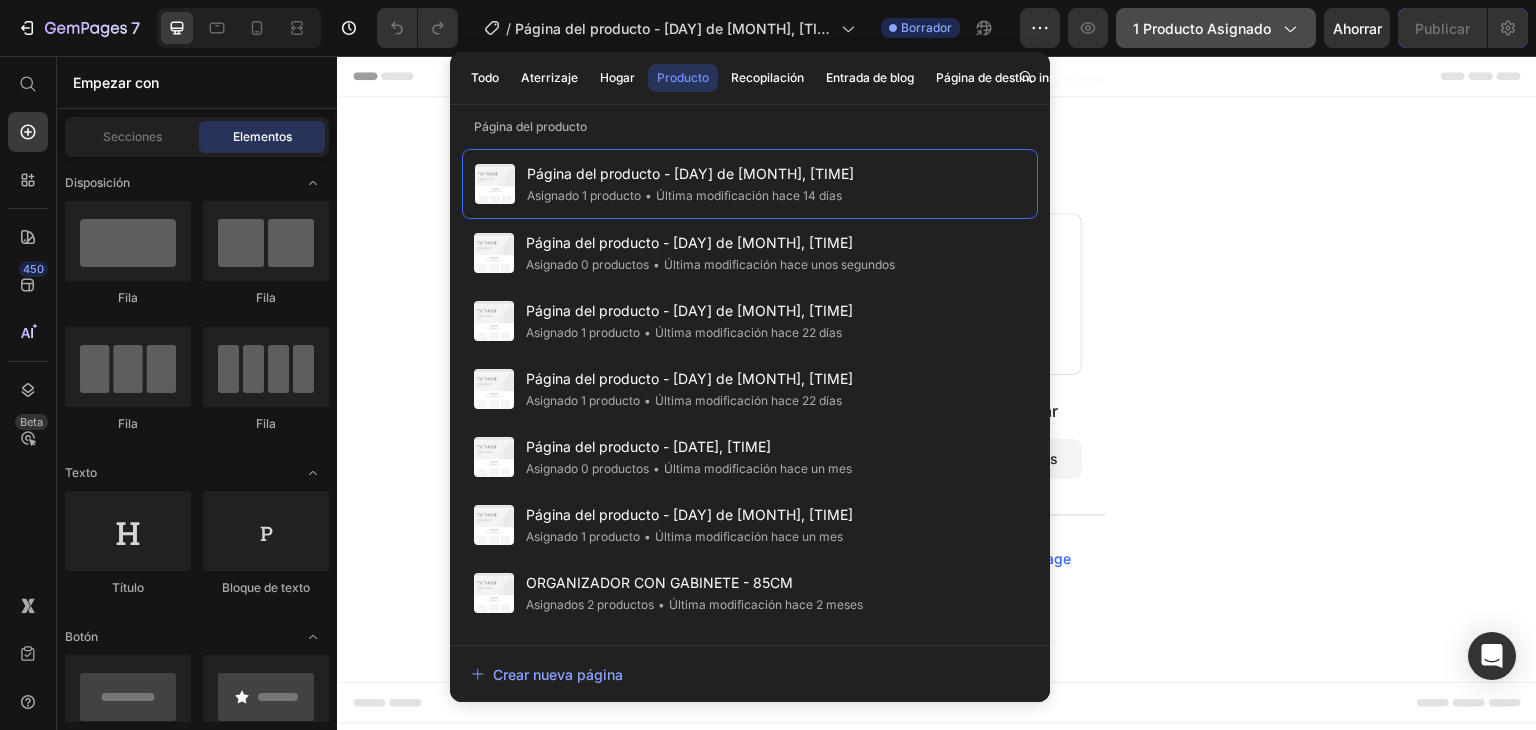 click on "1 producto asignado" at bounding box center (1202, 28) 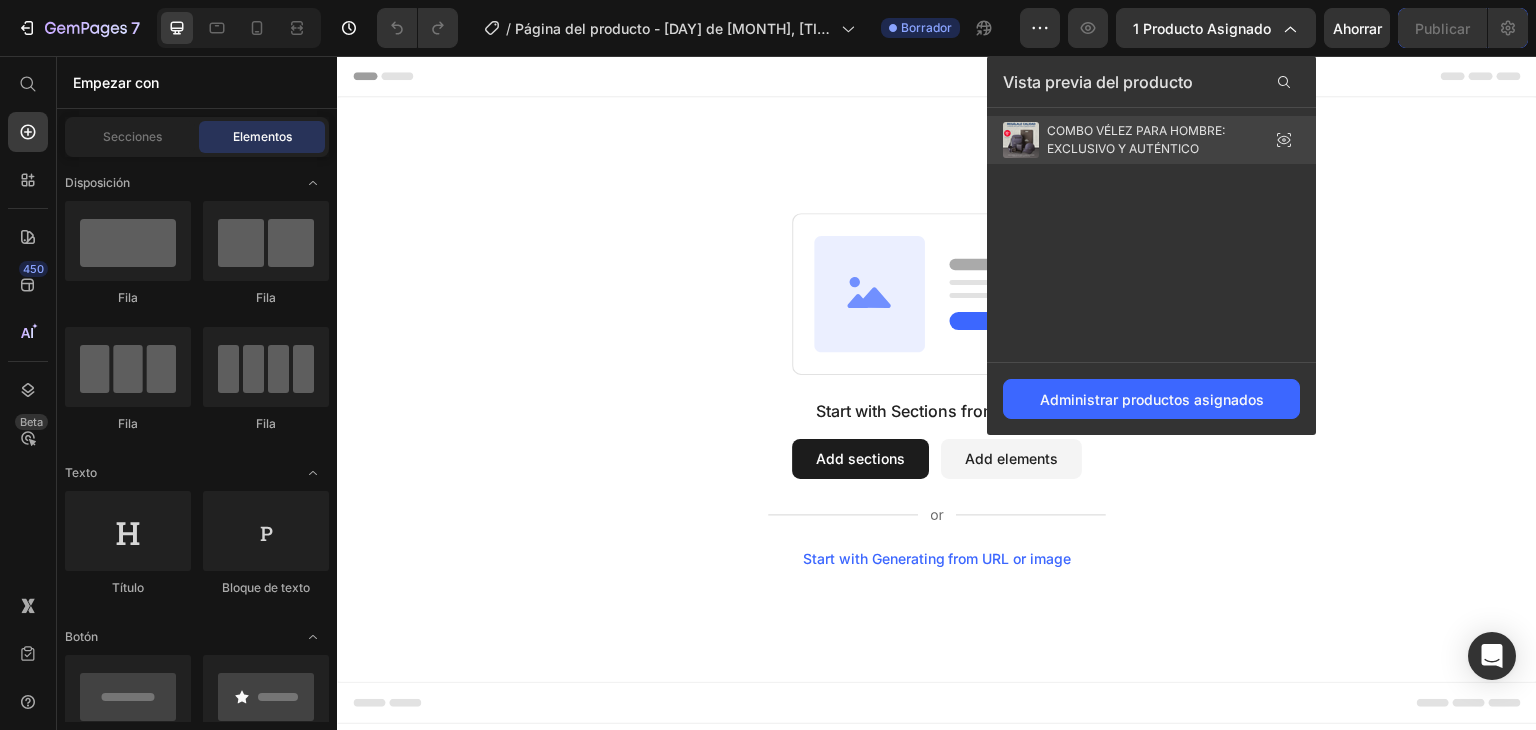 click 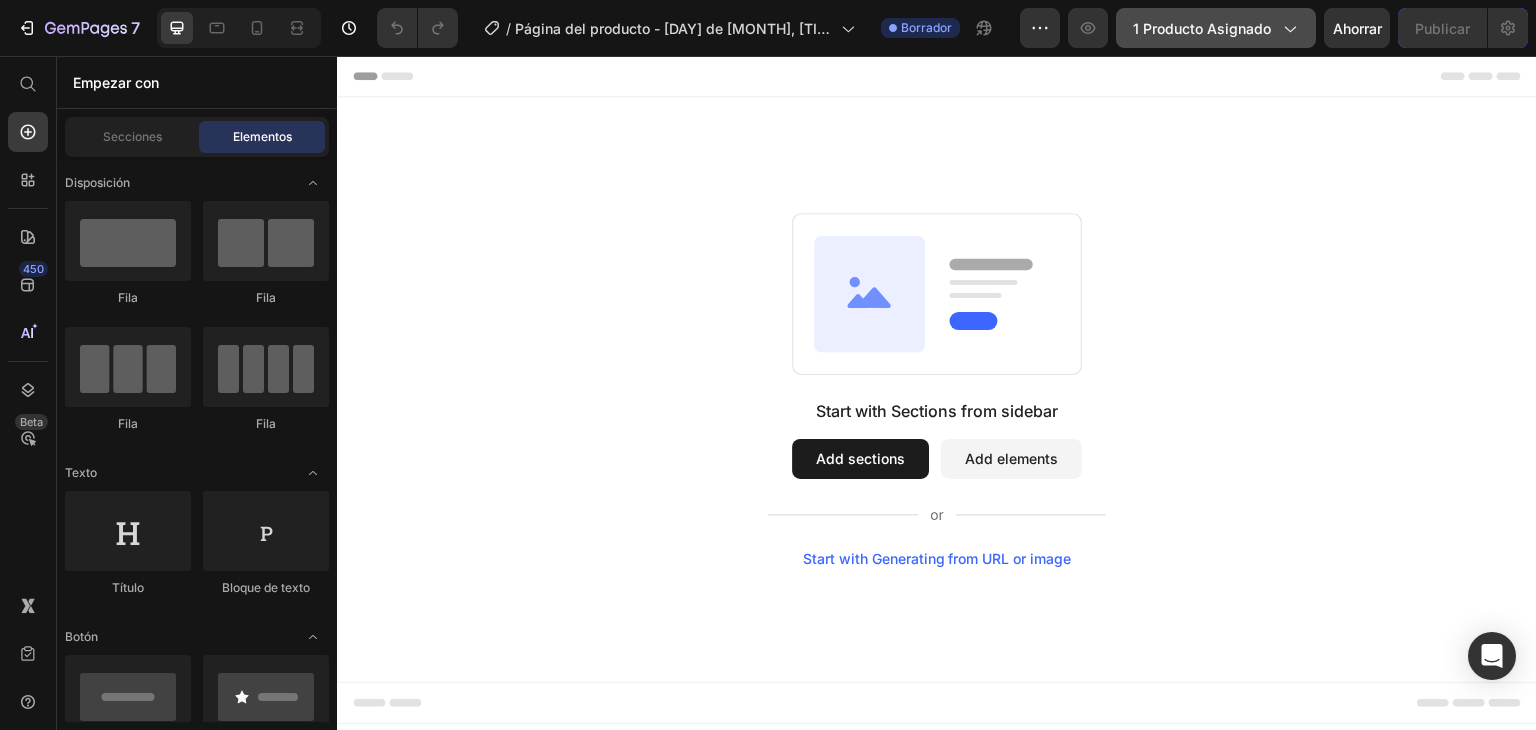click on "1 producto asignado" at bounding box center [1216, 28] 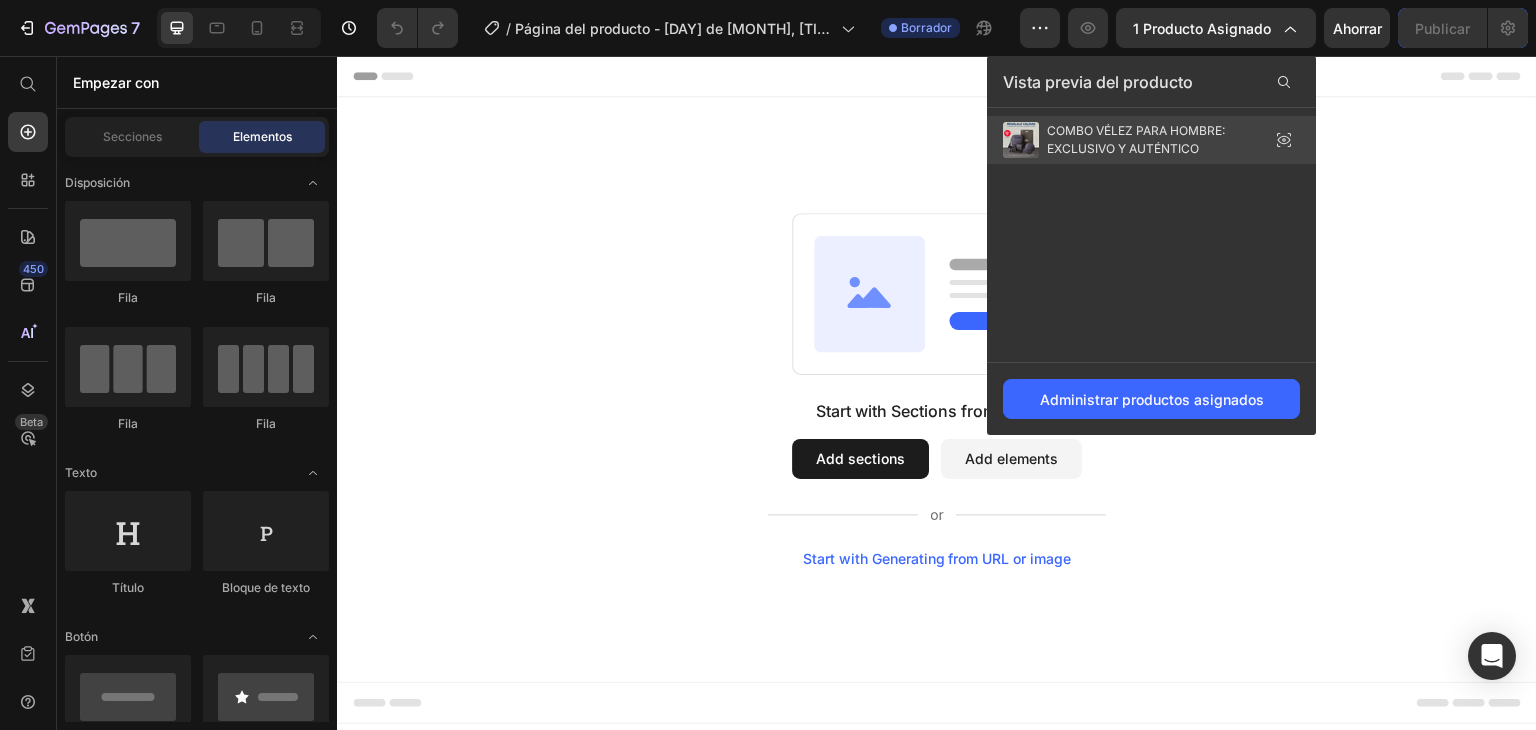 click on "COMBO VÉLEZ PARA HOMBRE: EXCLUSIVO Y AUTÉNTICO" at bounding box center [1125, 140] 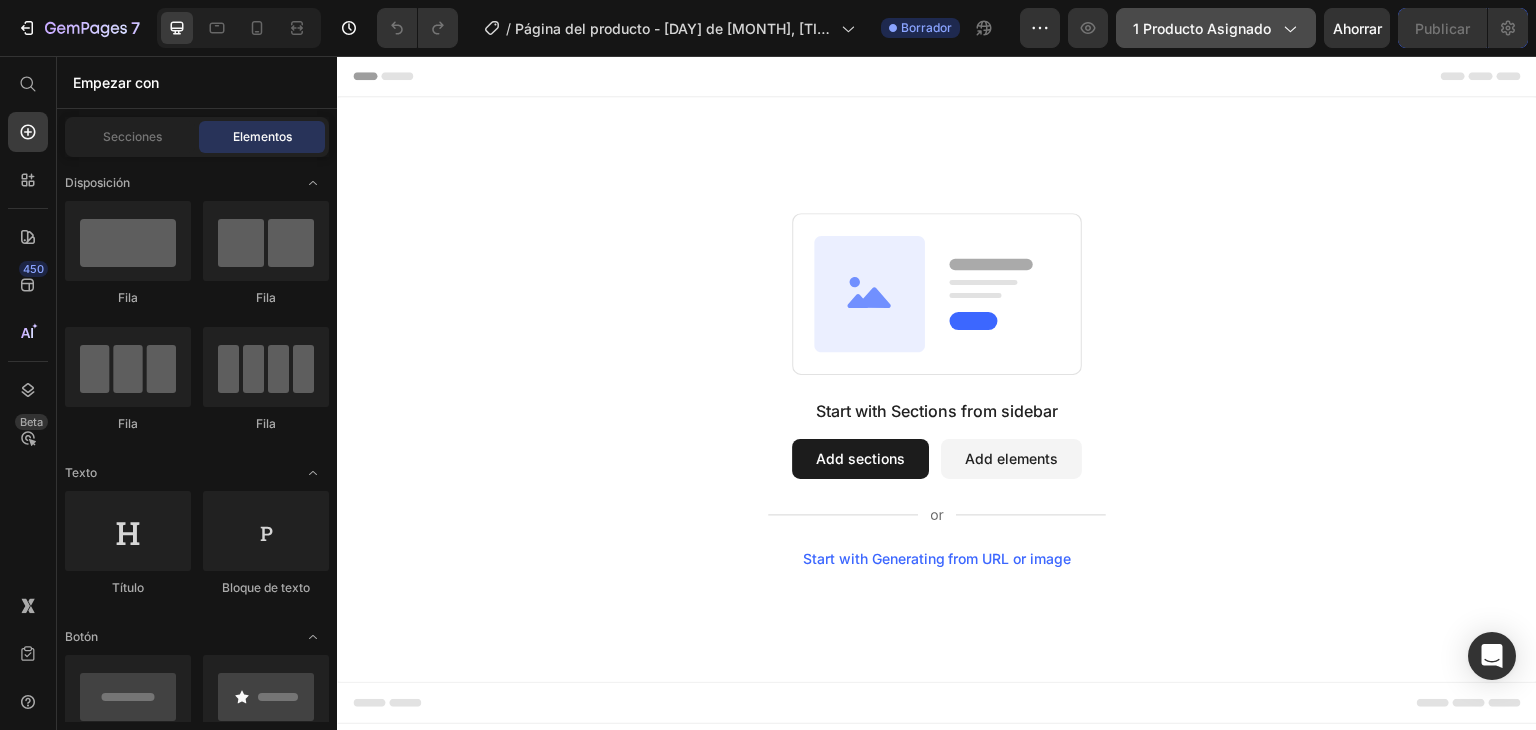 click on "1 producto asignado" at bounding box center [1202, 28] 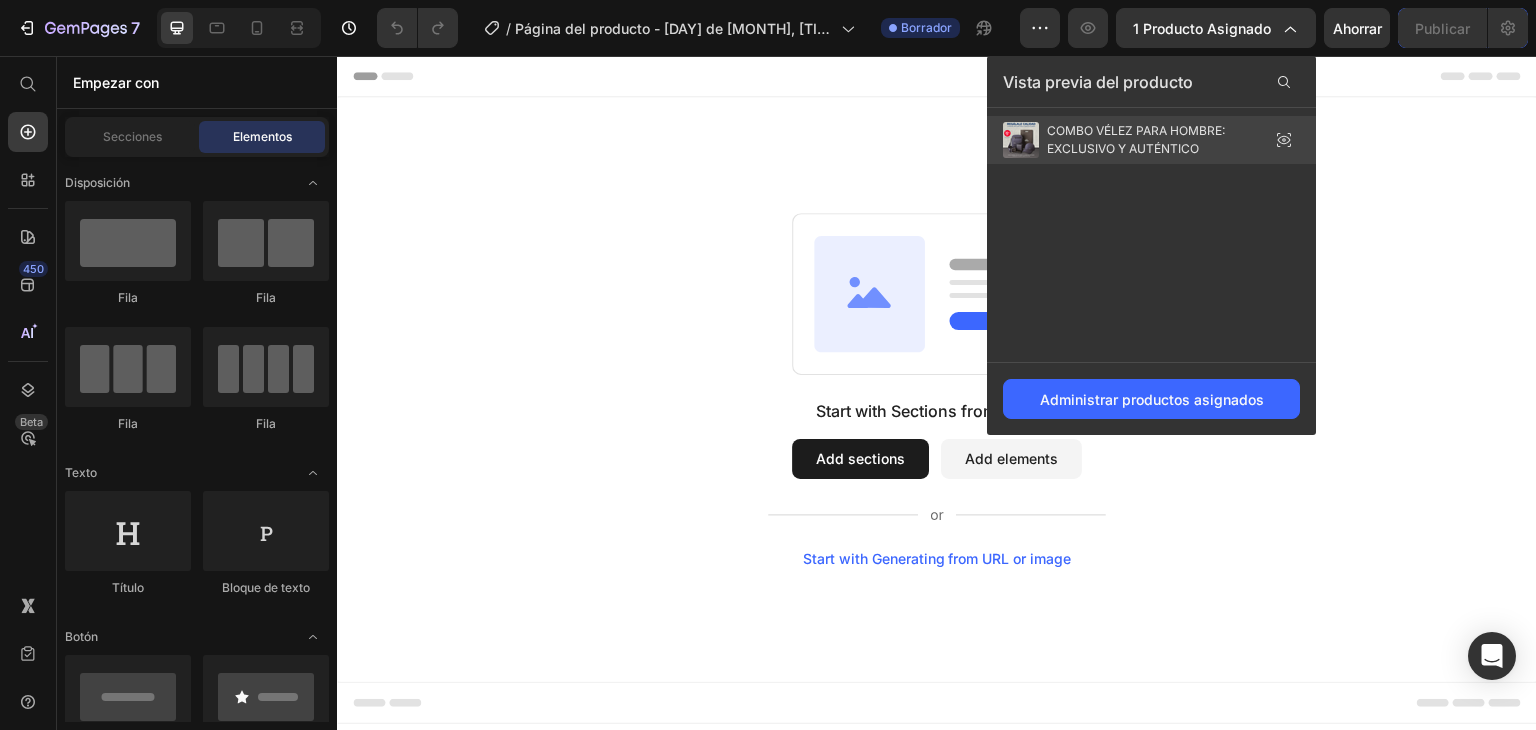 click on "COMBO VÉLEZ PARA HOMBRE: EXCLUSIVO Y AUTÉNTICO" at bounding box center (1136, 139) 